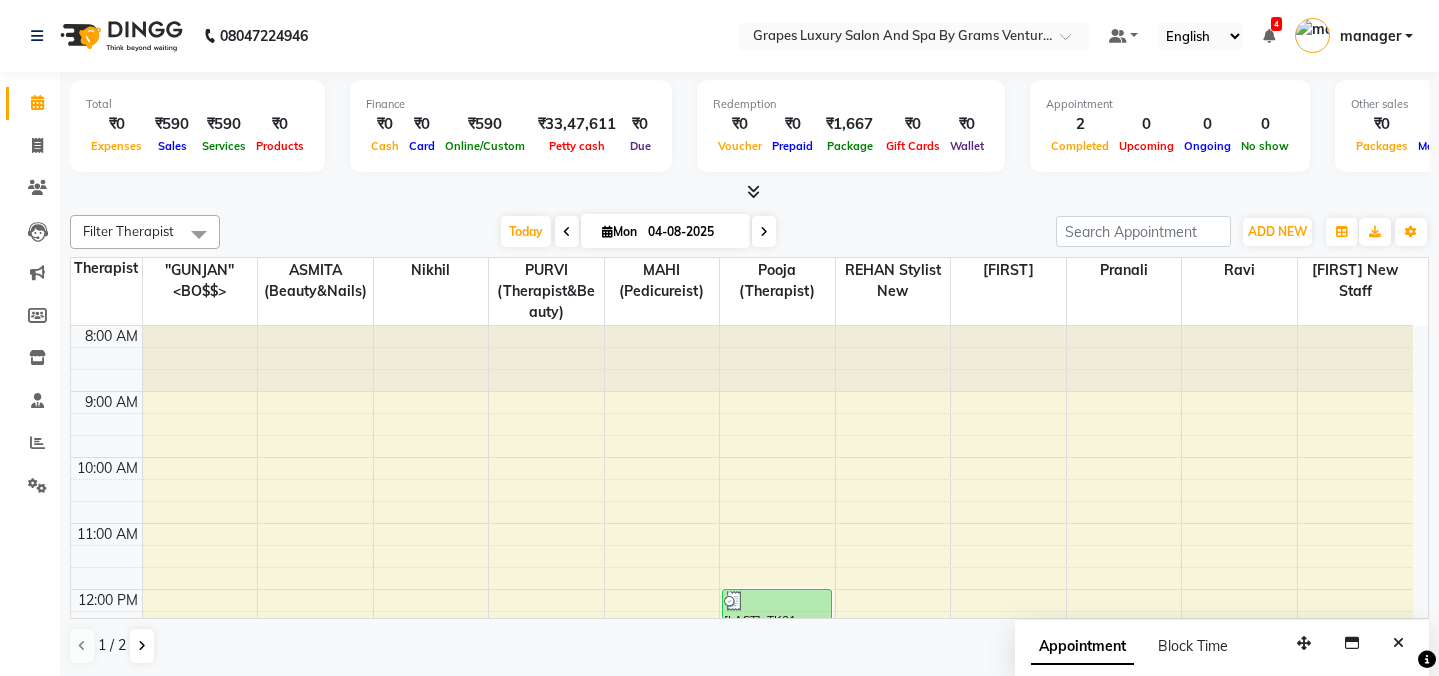 scroll, scrollTop: 0, scrollLeft: 0, axis: both 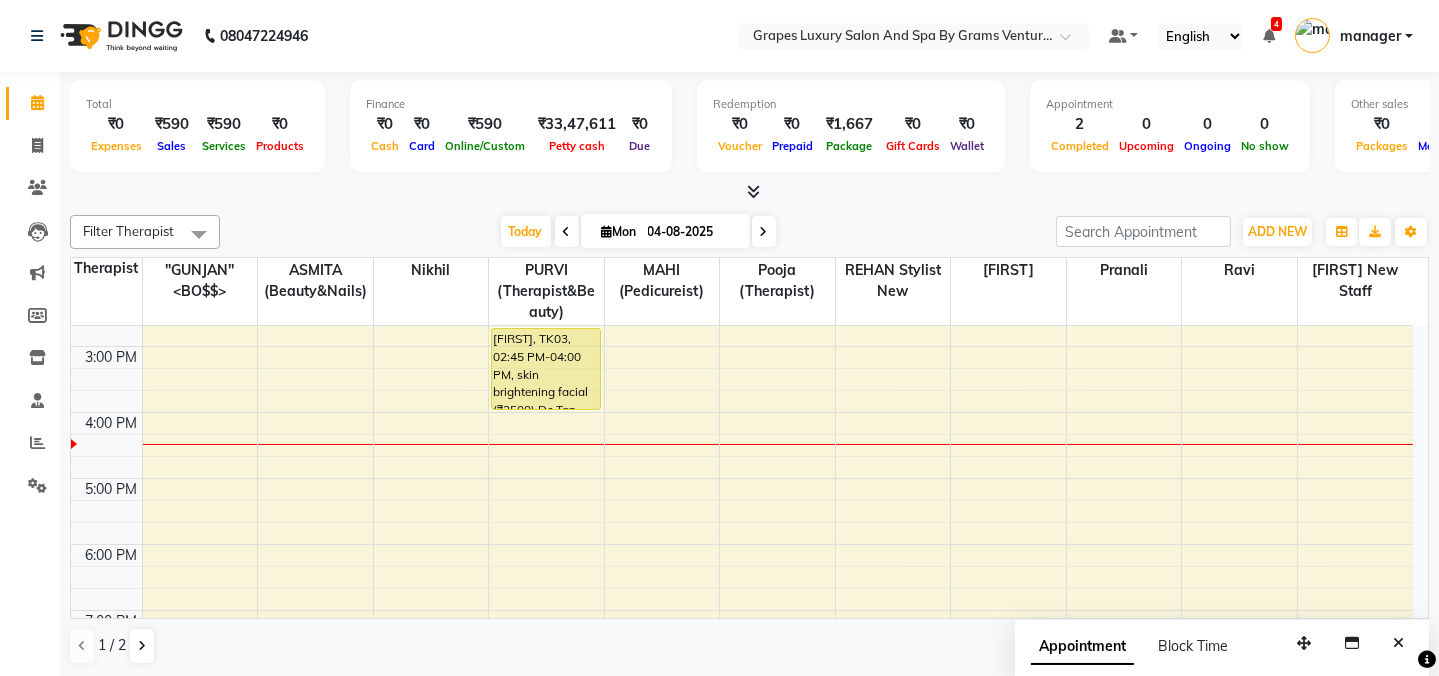 click on "1 / 2" at bounding box center (749, 646) 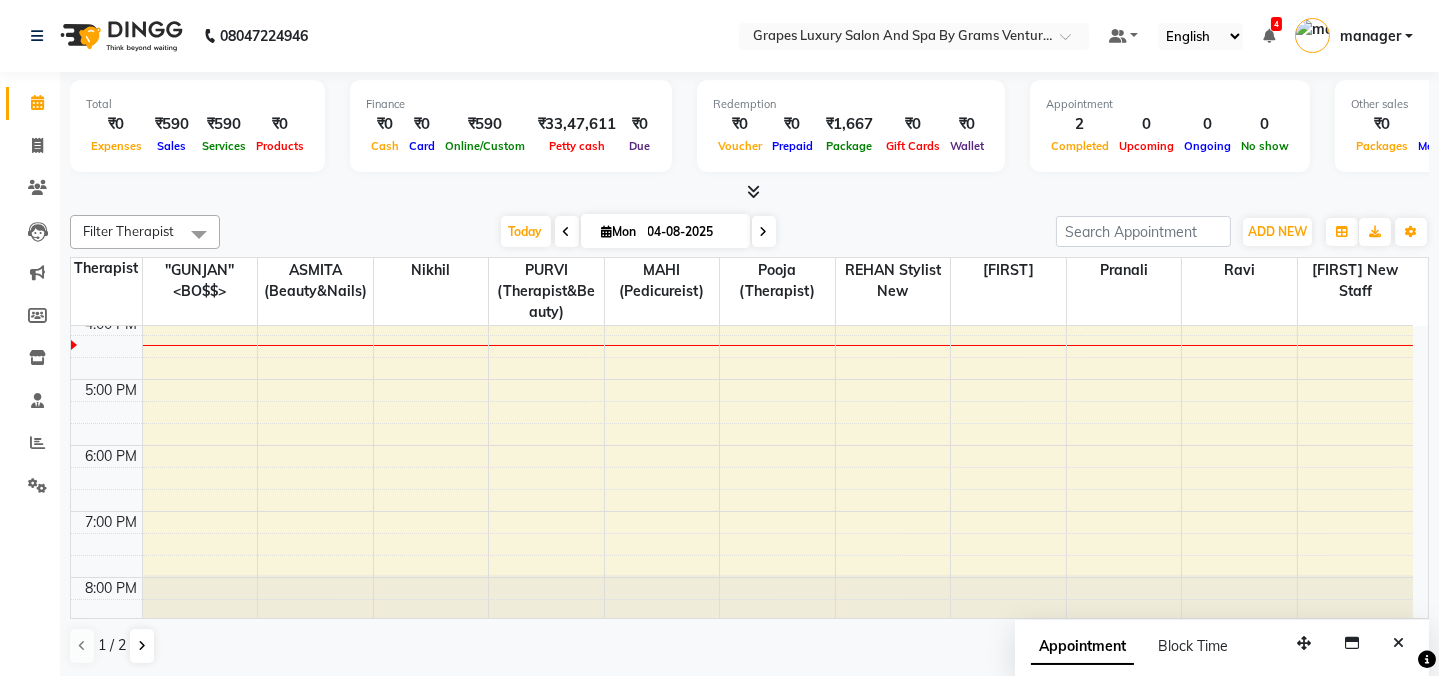 scroll, scrollTop: 561, scrollLeft: 0, axis: vertical 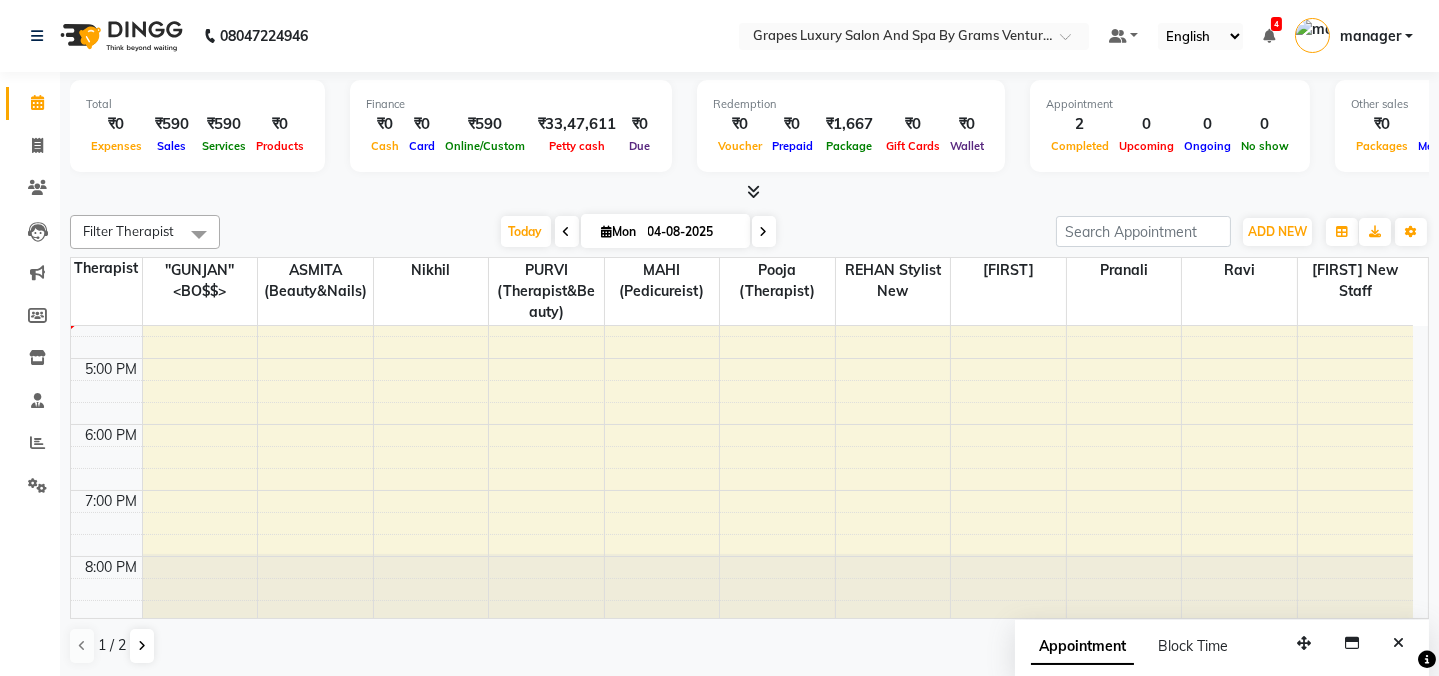 click on "Filter Therapist Select All "[PERSON]"   <BO$$> ASMITA (beauty&nails) [FIRST] Jiya new staff MAHI (pedicureist) nikhil  Pooja (Therapist) pranali PURVI (therapist&Beauty) ravi REHAN  stylist new SAWAN (hair dresser) sejal new sumit student  viswas senior stylist Today  Mon [DATE] Toggle Dropdown Add Appointment Add Invoice Add Attendance Add Client Add Transaction Toggle Dropdown Add Appointment Add Invoice Add Attendance Add Client ADD NEW Toggle Dropdown Add Appointment Add Invoice Add Attendance Add Client Add Transaction Filter Therapist Select All "[PERSON]"   <BO$$> ASMITA (beauty&nails) [FIRST] Jiya new staff MAHI (pedicureist) nikhil  Pooja (Therapist) pranali PURVI (therapist&Beauty) ravi REHAN  stylist new SAWAN (hair dresser) sejal new sumit student  viswas senior stylist Group By  Staff View   Room View  View as Vertical  Vertical - Week View  Horizontal  Horizontal - Week View  List  Toggle Dropdown Calendar Settings Manage Tags   Arrange Therapists   Reset Therapists  Full Screen Zoom 75% 11" 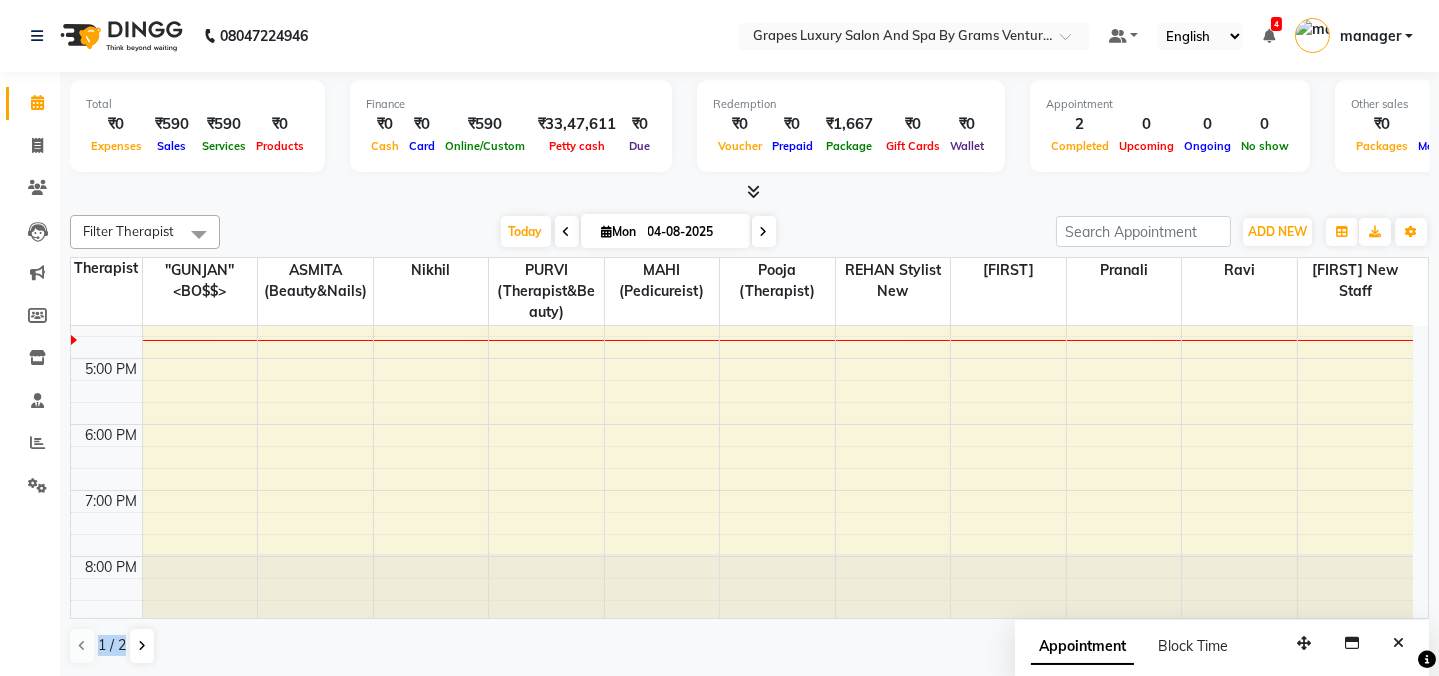 scroll, scrollTop: 380, scrollLeft: 0, axis: vertical 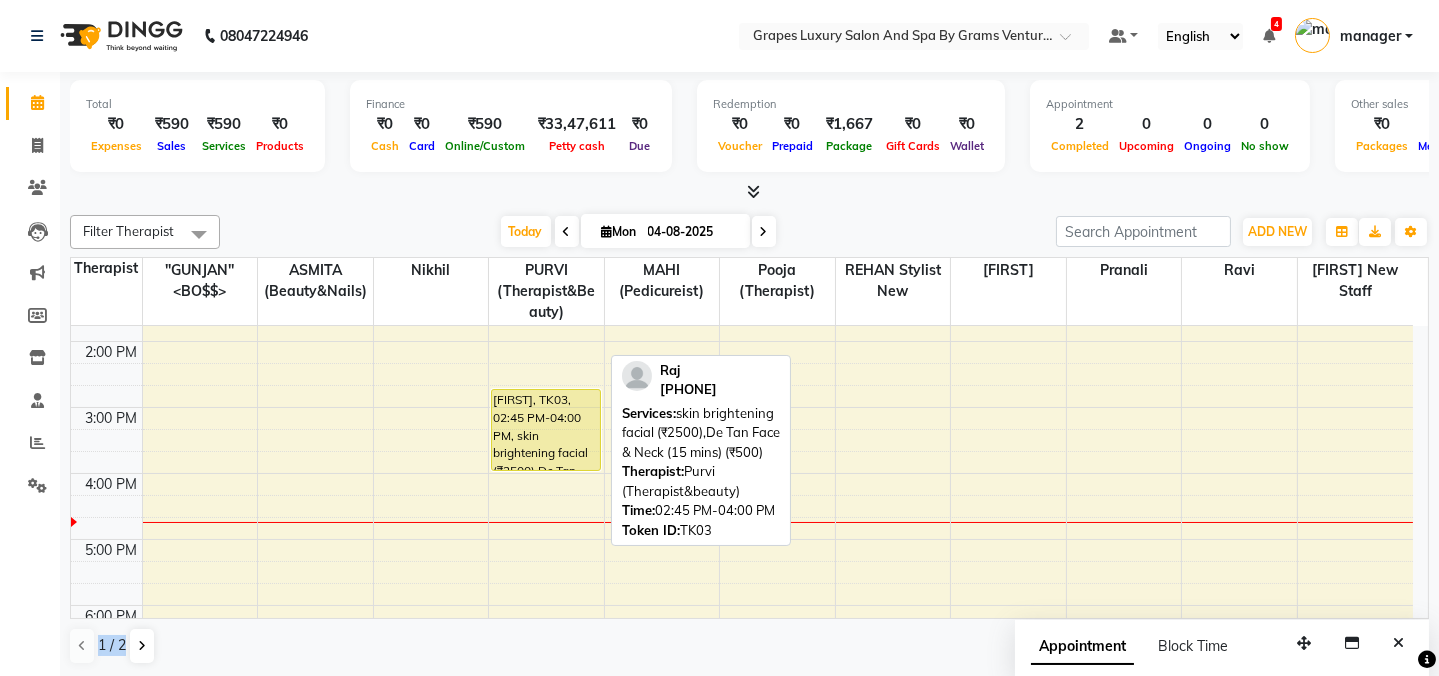 click on "[FIRST], TK03, 02:45 PM-04:00 PM, skin brightening facial (₹2500),De Tan Face & Neck (15 mins) (₹500)" at bounding box center [546, 430] 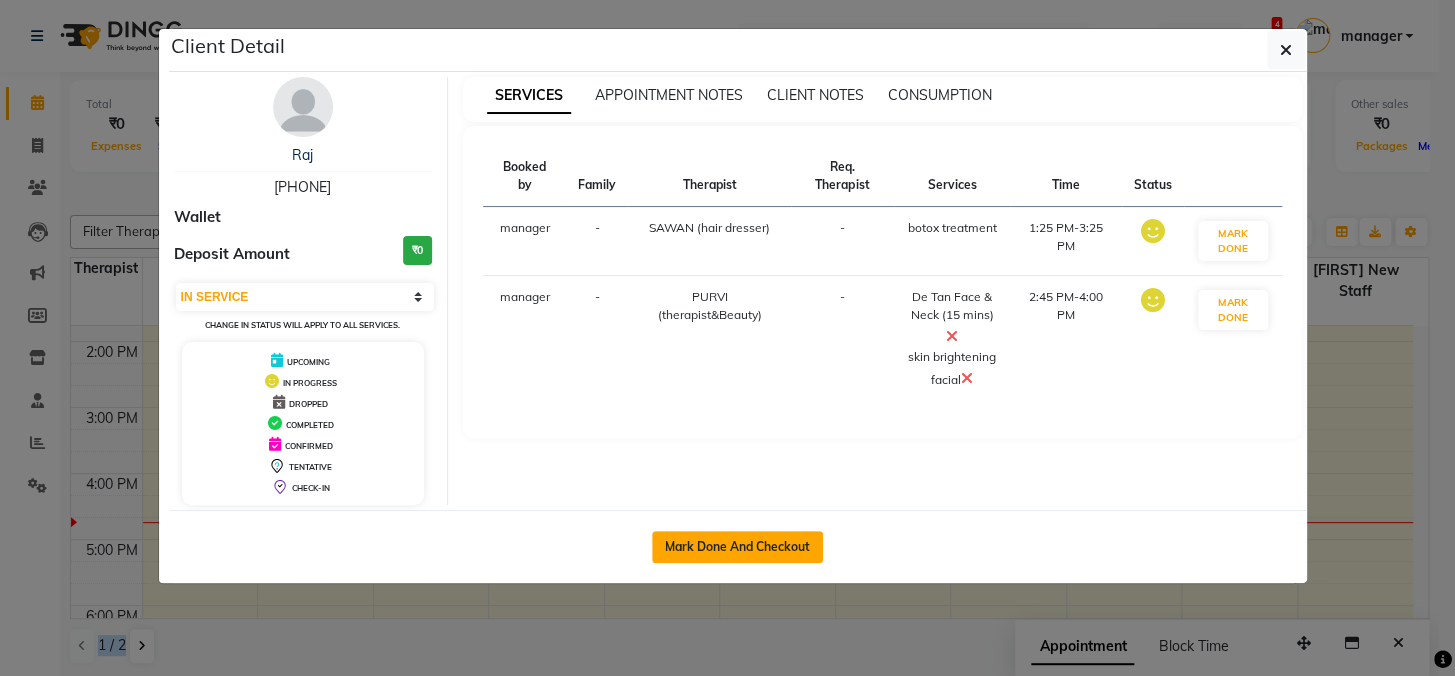 click on "Mark Done And Checkout" 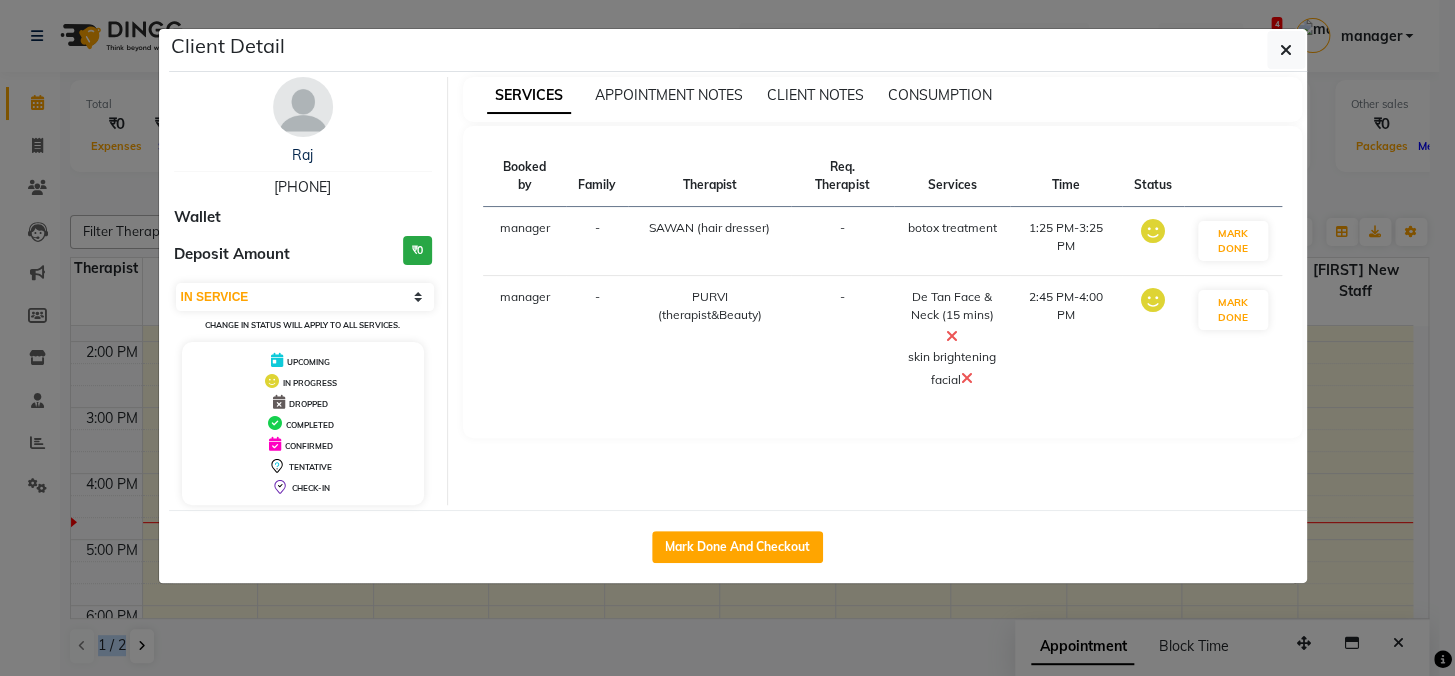 select on "service" 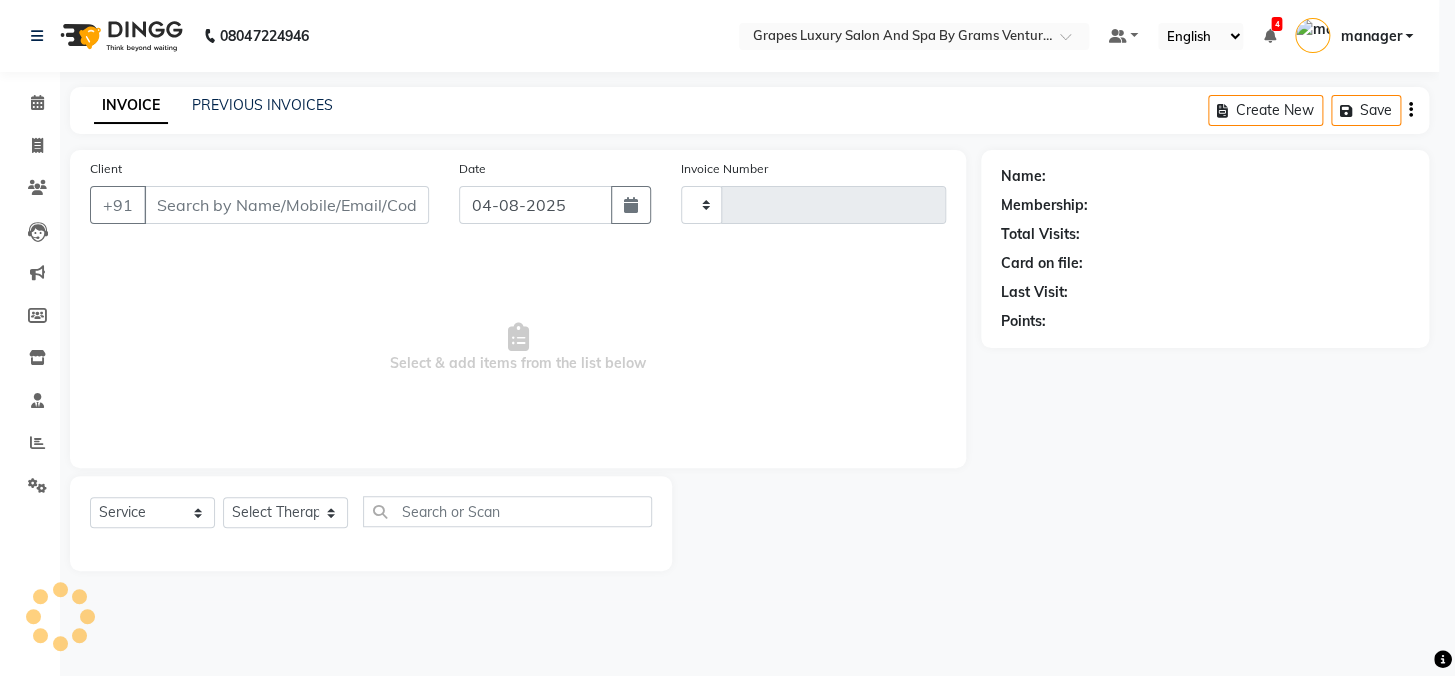 type on "1980" 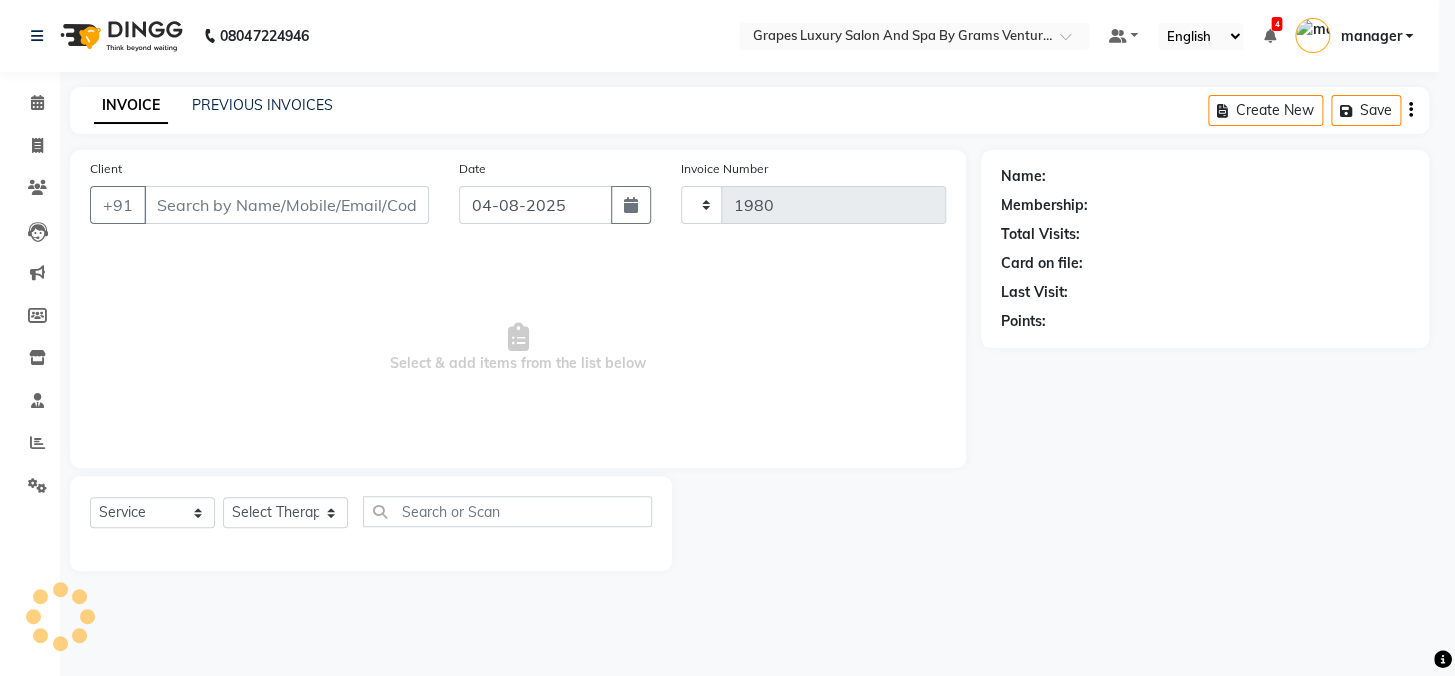 select on "3585" 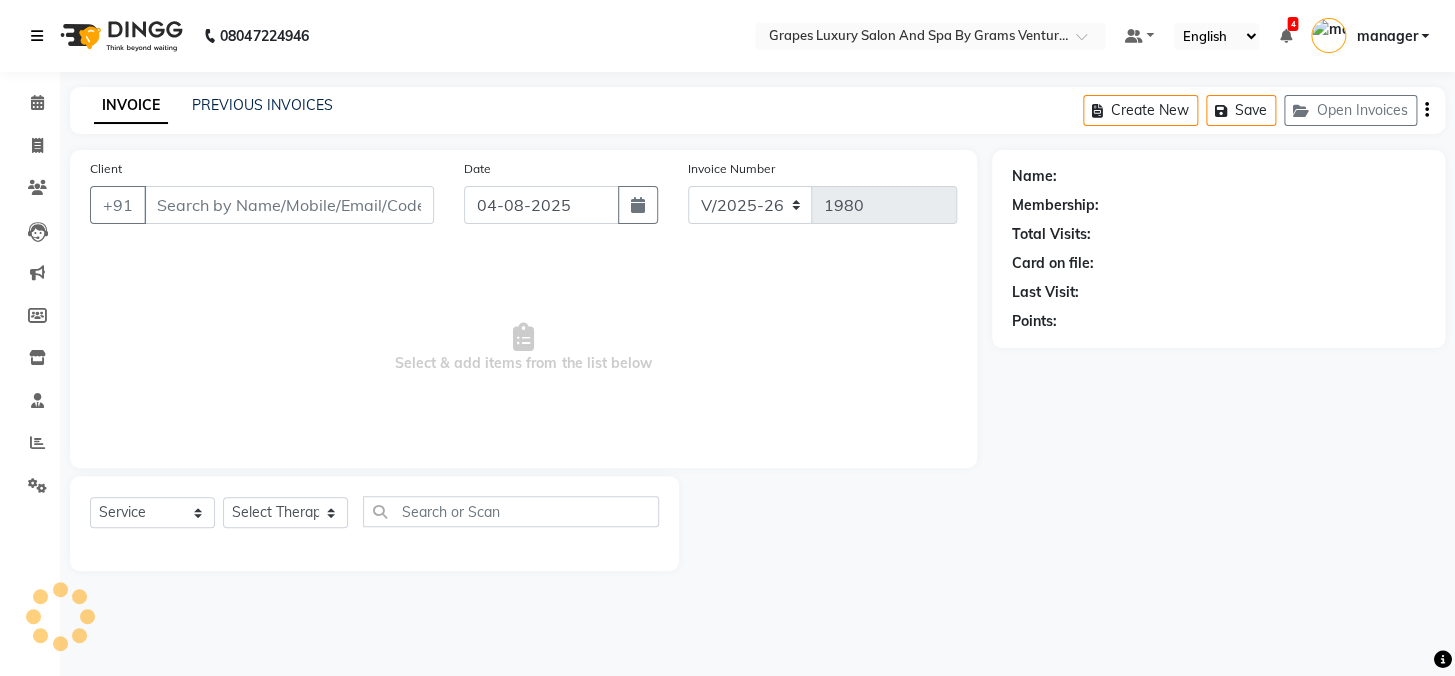 type on "[PHONE]" 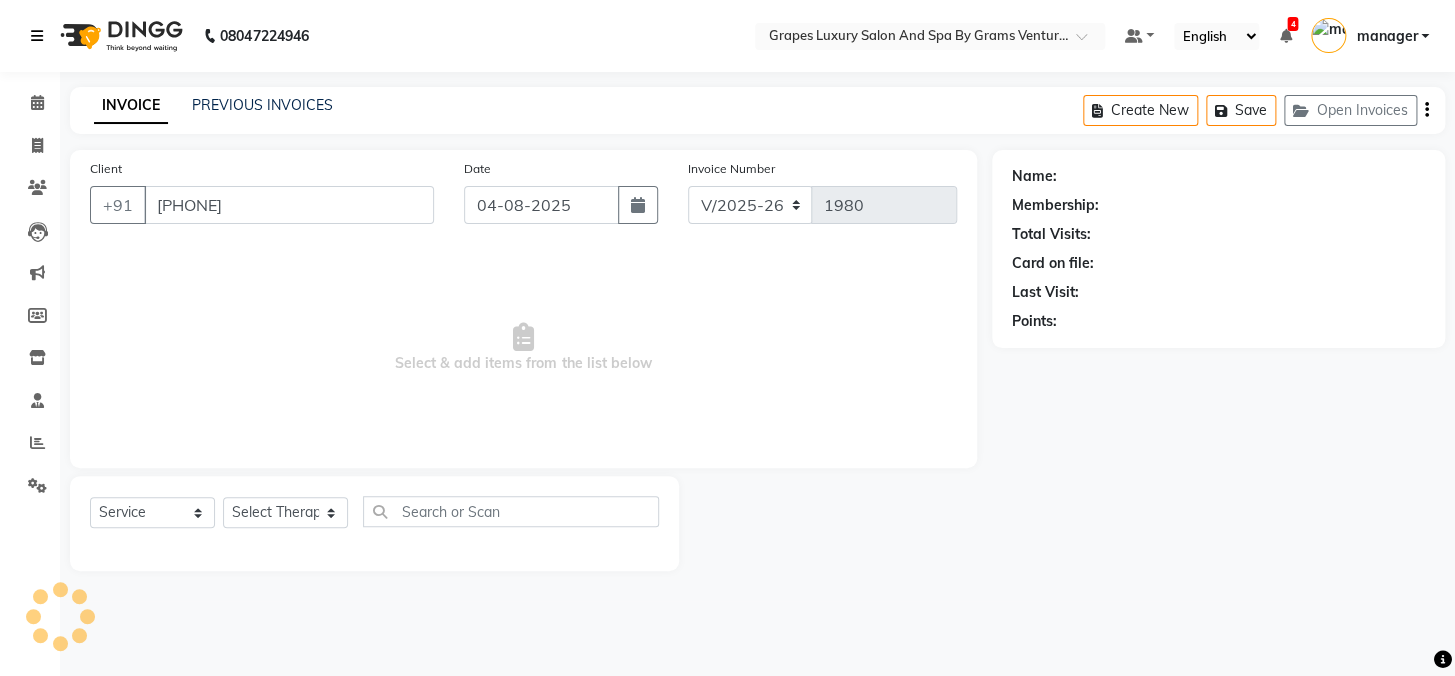 select on "47786" 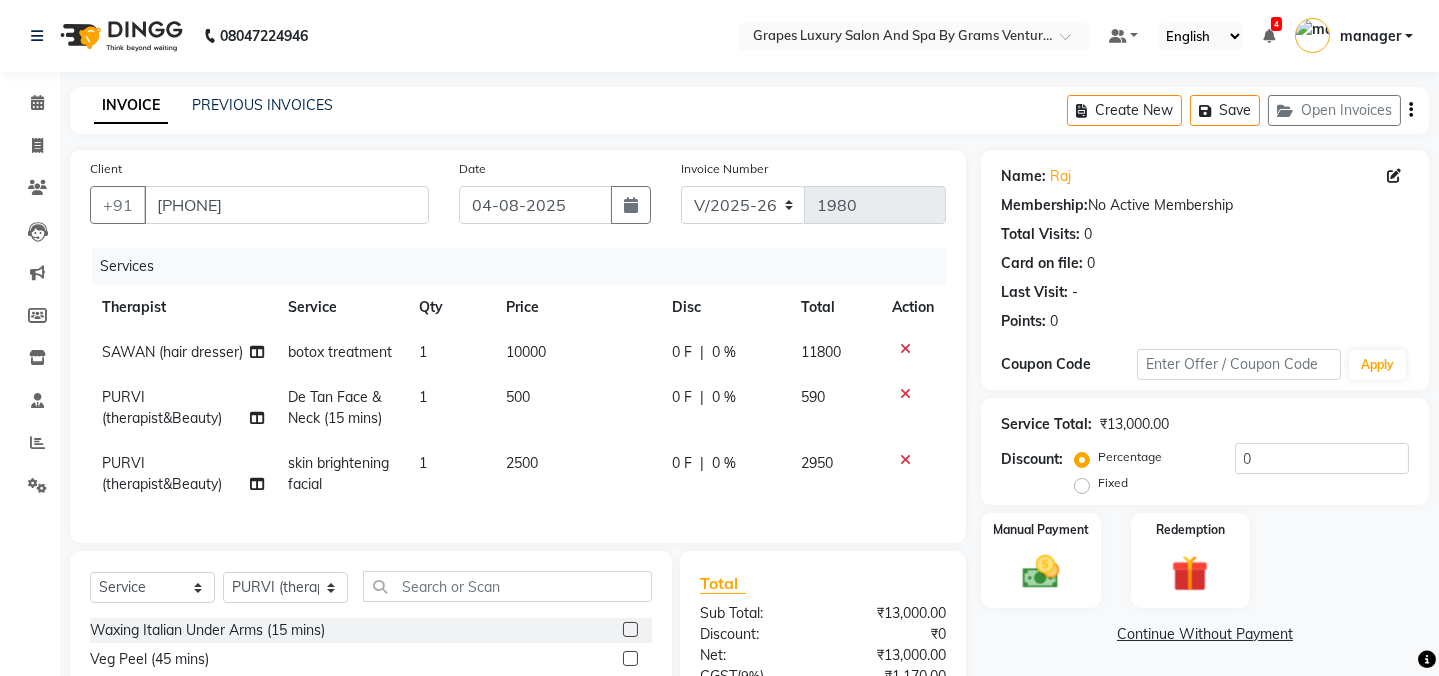 click on "10000" 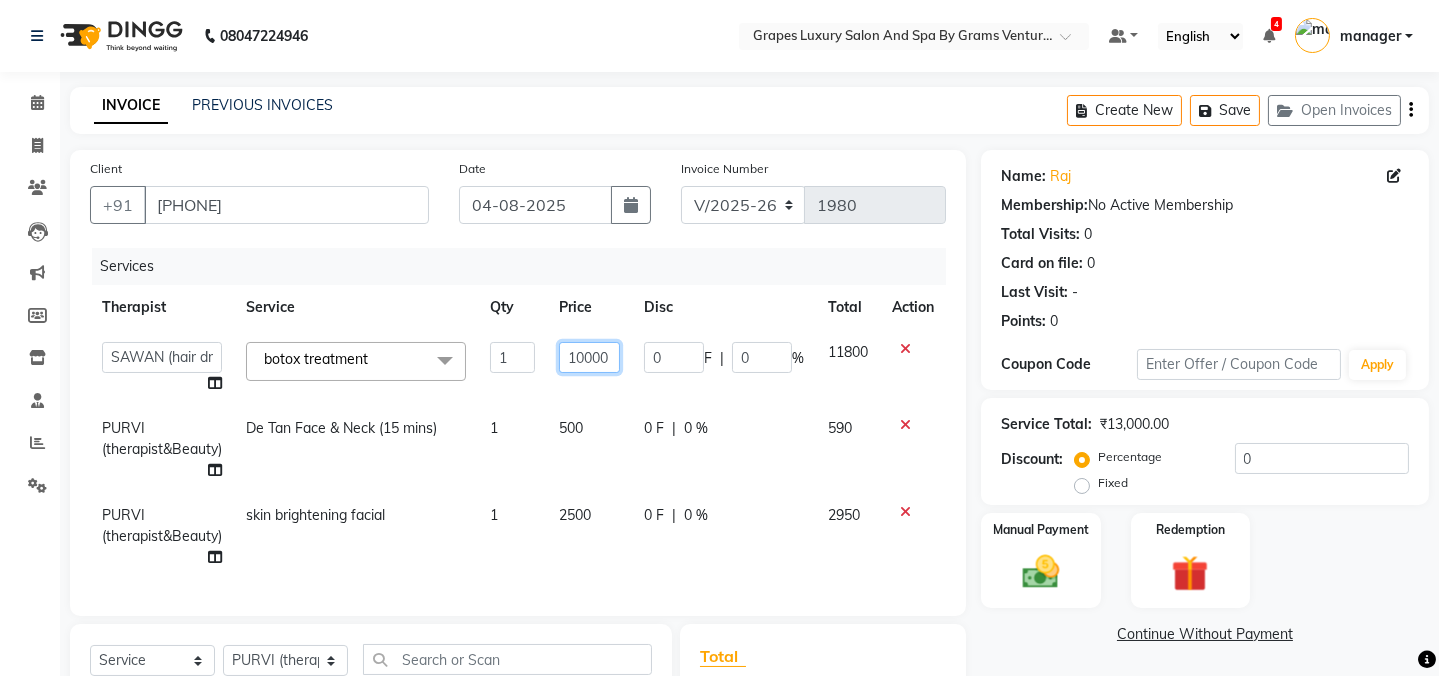 click on "10000" 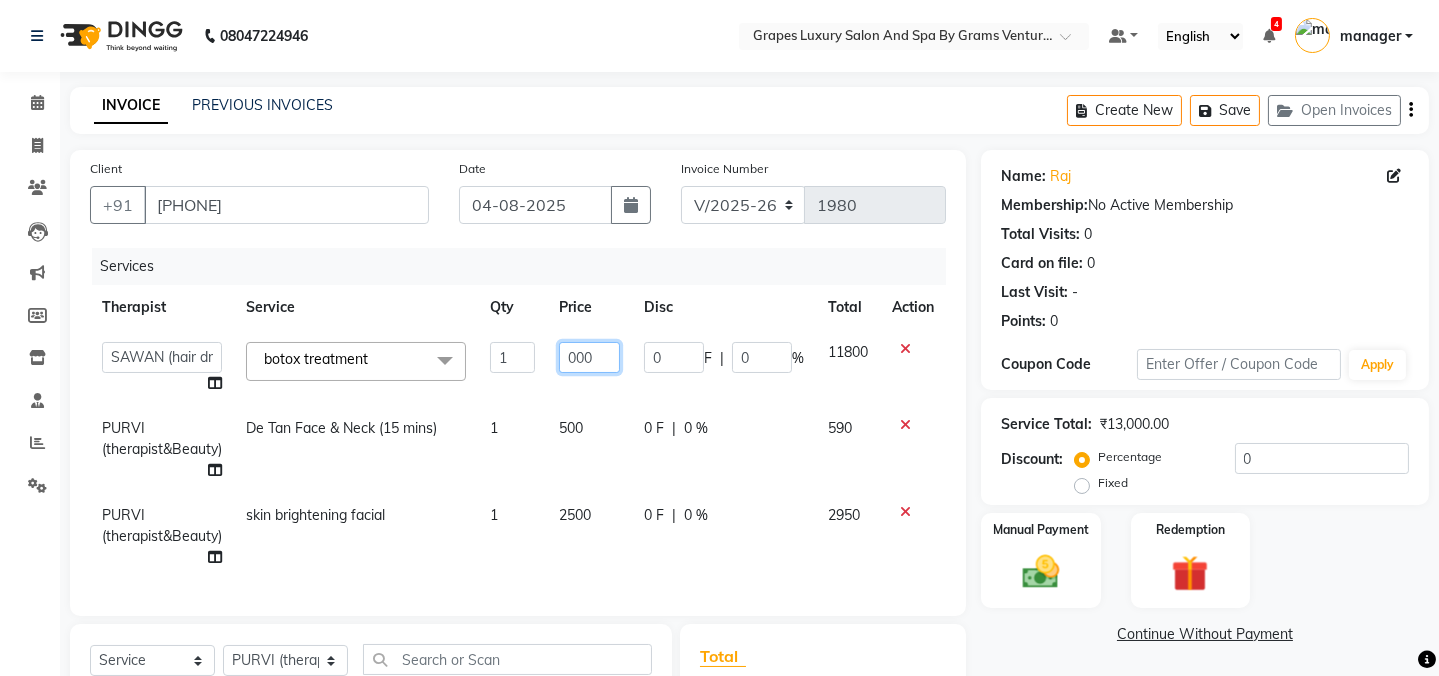 type on "5000" 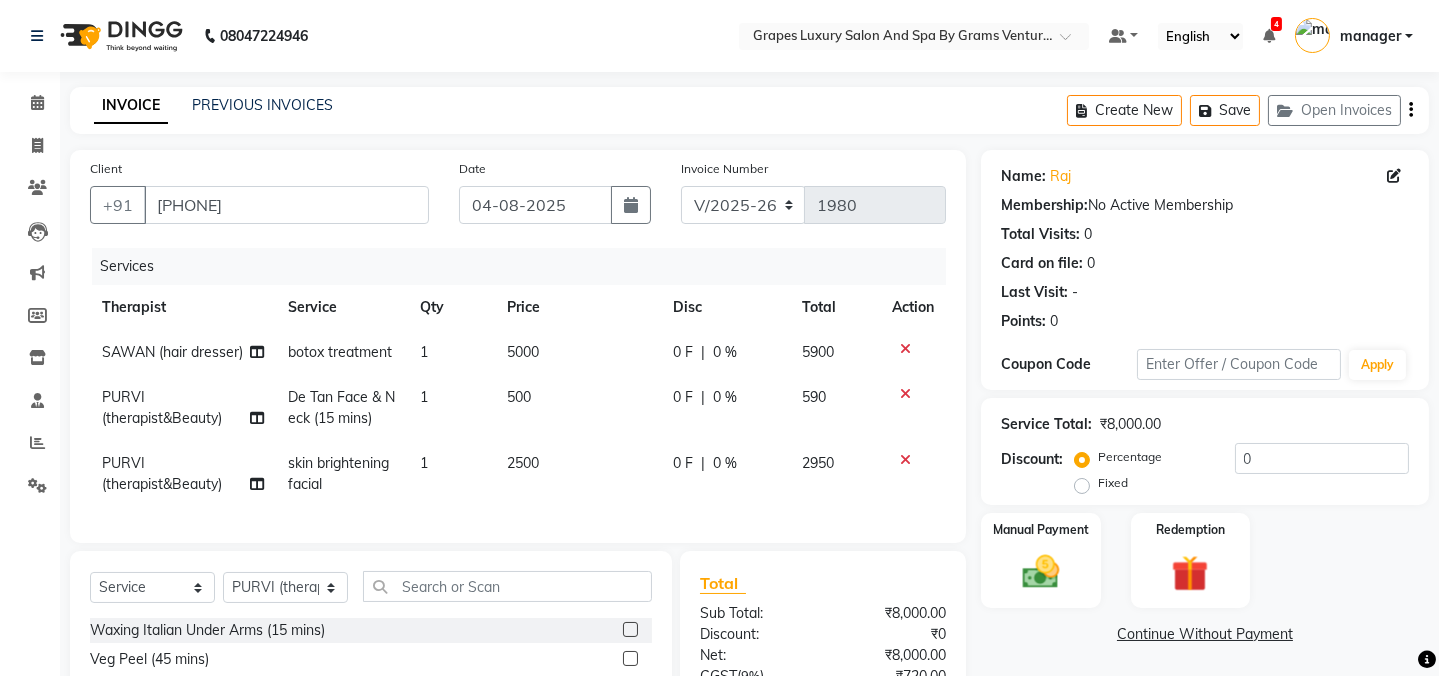click on "Card on file:  0" 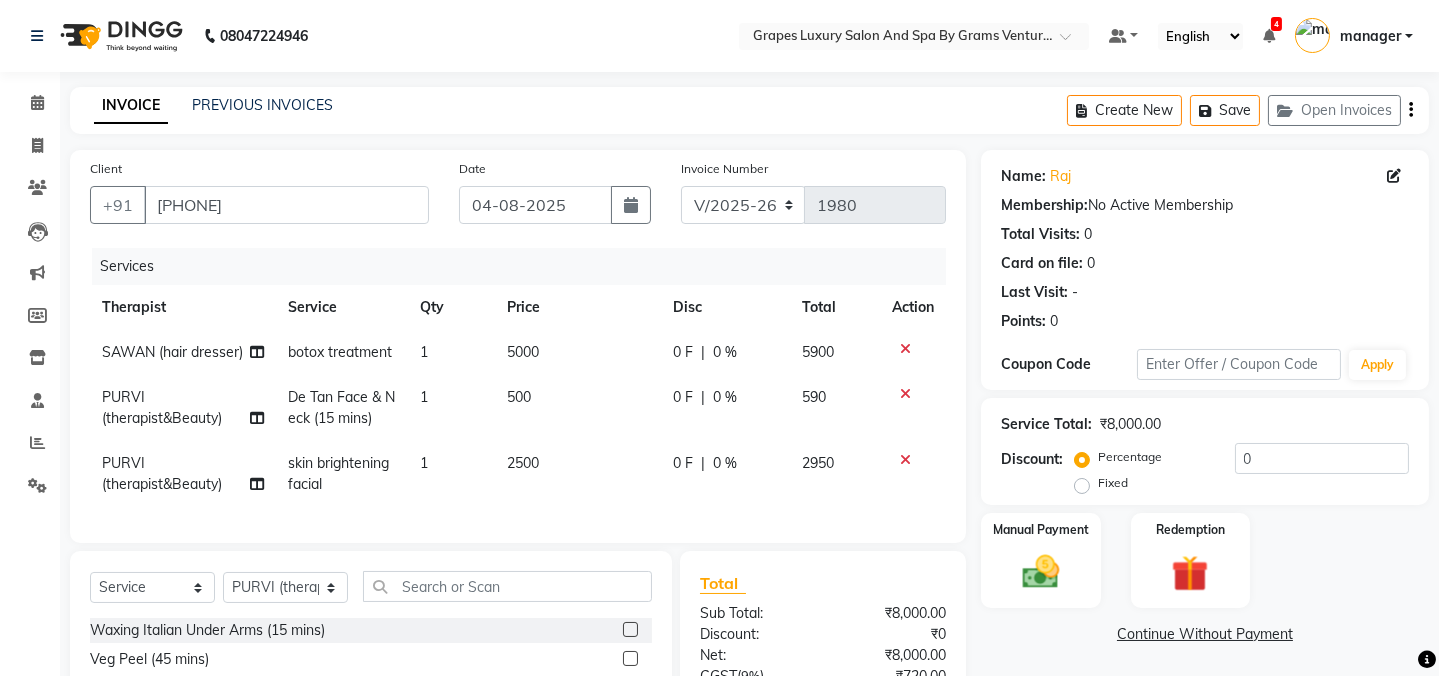 scroll, scrollTop: 215, scrollLeft: 0, axis: vertical 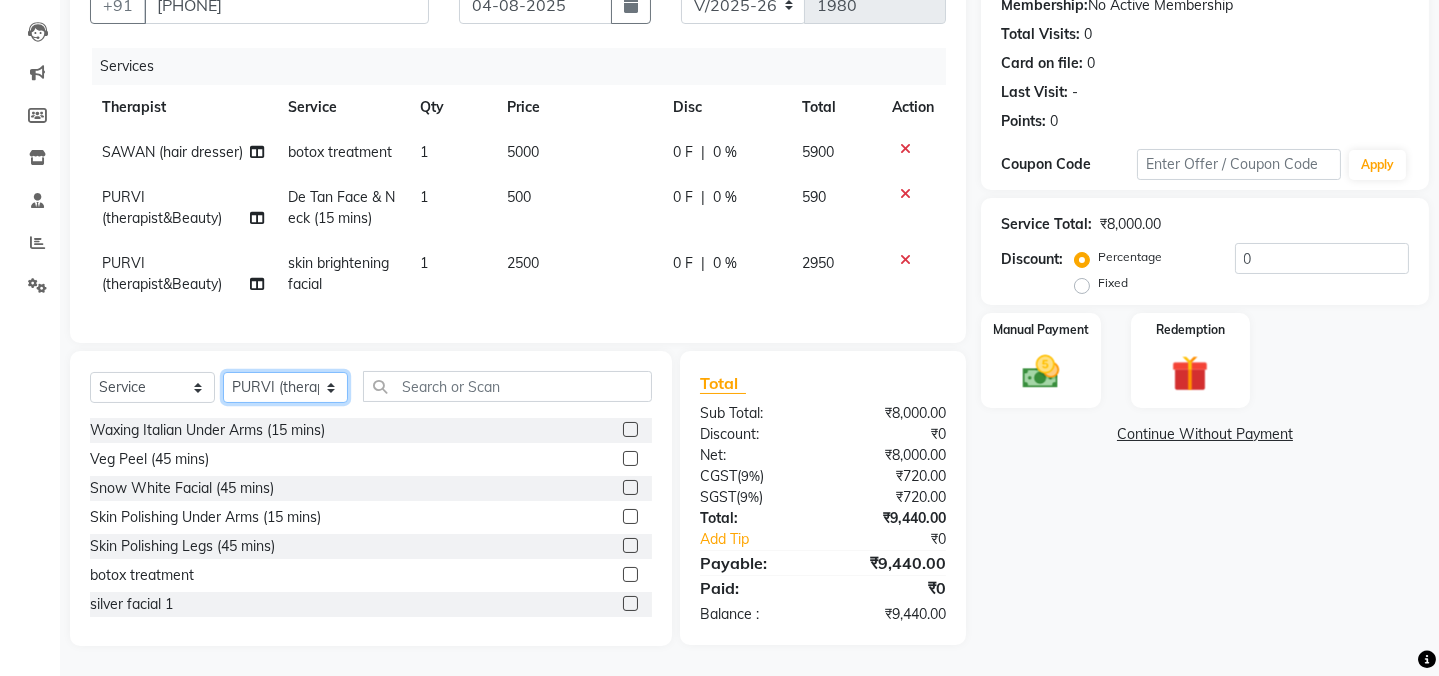 click on "Select Therapist Admin ANIL (stylish) ASHISH [LAST] hair dresser ASMITA (beauty&nails) avni new [FIRST] gokul "[PERSON]"   <BO$$> Jiya new staff khushi MAHI (pedicureist) manager MANJU (hair specialist) [FIRST] new nikhil  nisha  Pooja (Therapist) pranali PURVI (therapist&Beauty) Rani New THERAPIST ravi REHAN  stylist new ritik riya RUSHALI (hair&skin) SAWAN (hair dresser) sejal new shilpa sourabh sumit student  sunita sunita  viswas senior stylist" 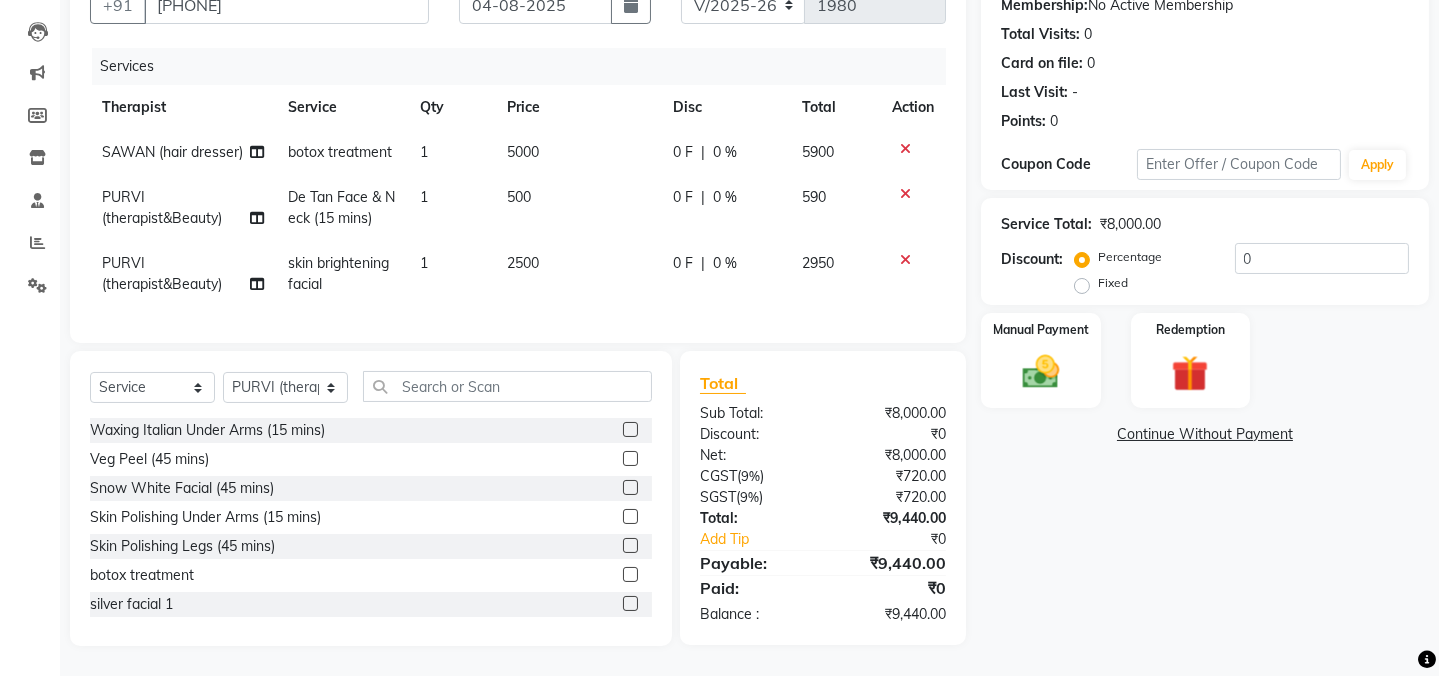 click on "Calendar  Invoice  Clients  Leads   Marketing  Members  Inventory  Staff  Reports  Settings Completed InProgress Upcoming Dropped Tentative Check-In Confirm Bookings Segments Page Builder" 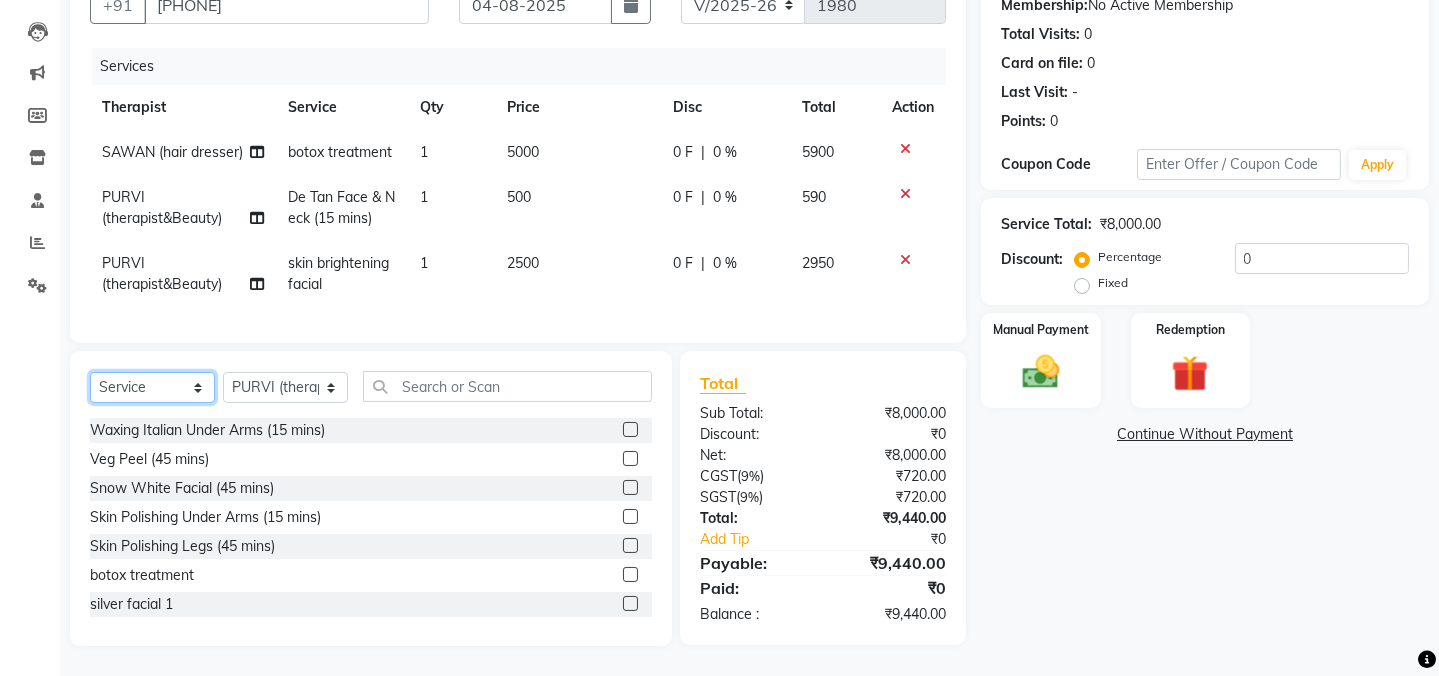 click on "Select  Service  Product  Membership  Package Voucher Prepaid Gift Card" 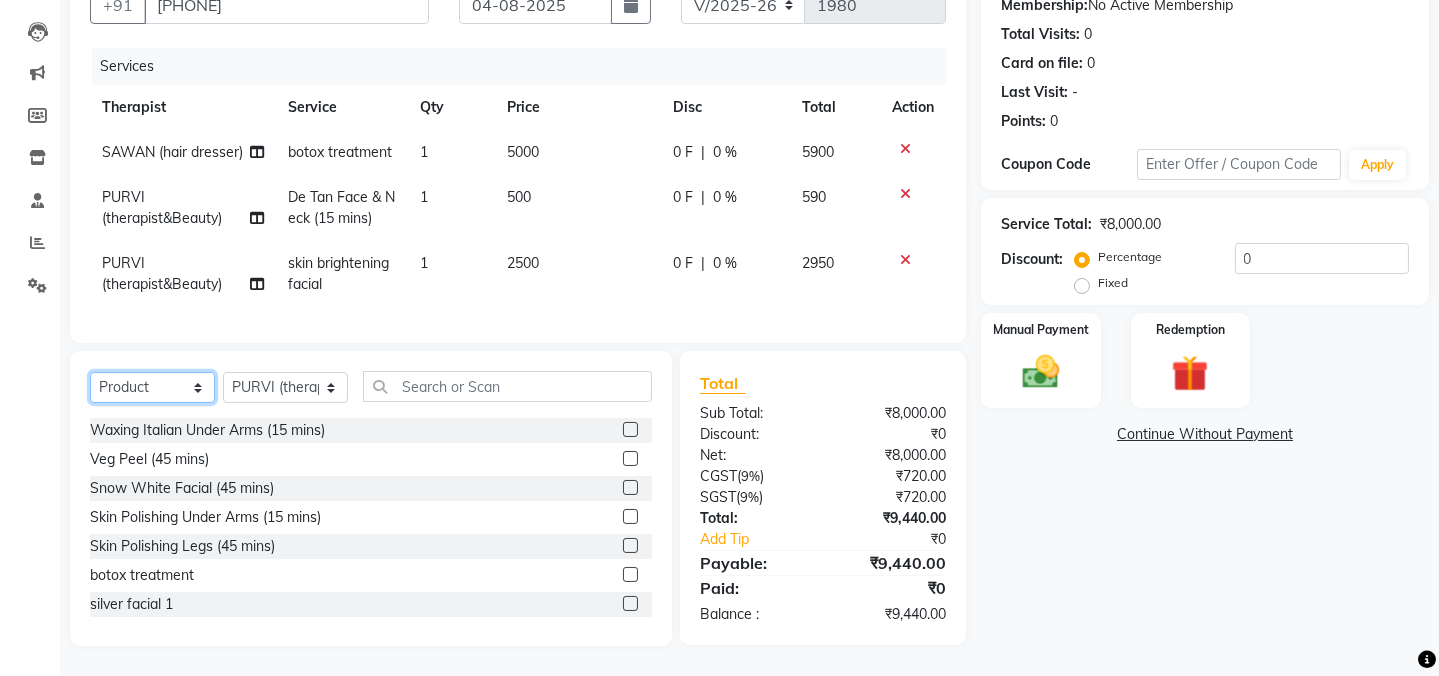 click on "Select  Service  Product  Membership  Package Voucher Prepaid Gift Card" 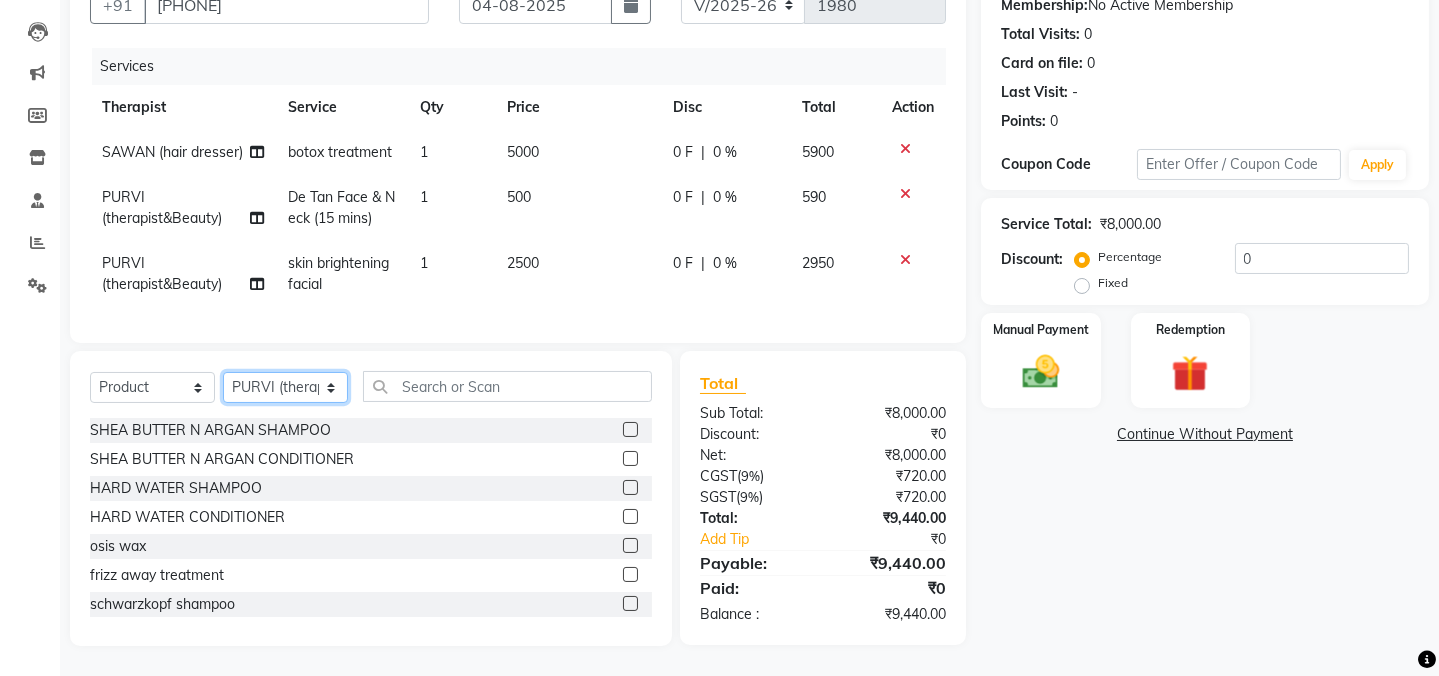 click on "Select Therapist Admin ANIL (stylish) ASHISH [LAST] hair dresser ASMITA (beauty&nails) avni new [FIRST] gokul "[PERSON]"   <BO$$> Jiya new staff khushi MAHI (pedicureist) manager MANJU (hair specialist) [FIRST] new nikhil  nisha  Pooja (Therapist) pranali PURVI (therapist&Beauty) Rani New THERAPIST ravi REHAN  stylist new ritik riya RUSHALI (hair&skin) SAWAN (hair dresser) sejal new shilpa sourabh sumit student  sunita sunita  viswas senior stylist" 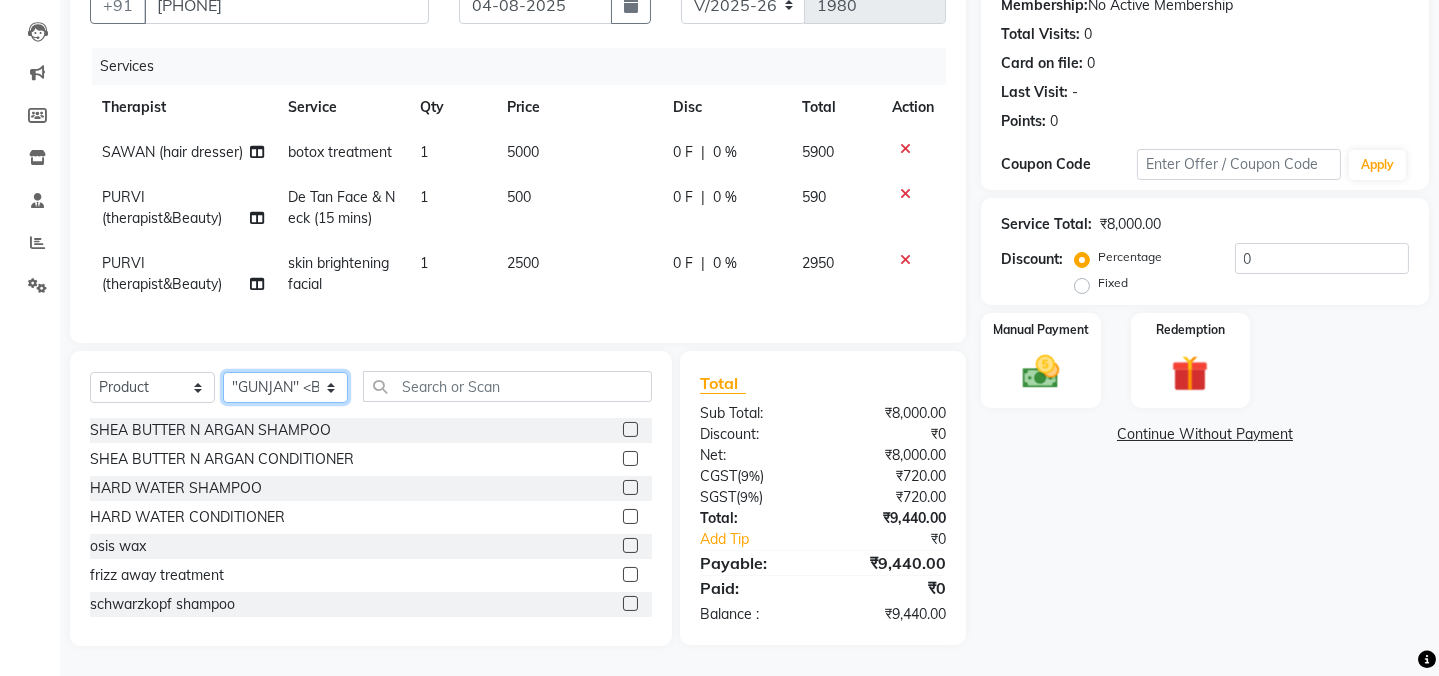 click on "Select Therapist Admin ANIL (stylish) ASHISH [LAST] hair dresser ASMITA (beauty&nails) avni new [FIRST] gokul "[PERSON]"   <BO$$> Jiya new staff khushi MAHI (pedicureist) manager MANJU (hair specialist) [FIRST] new nikhil  nisha  Pooja (Therapist) pranali PURVI (therapist&Beauty) Rani New THERAPIST ravi REHAN  stylist new ritik riya RUSHALI (hair&skin) SAWAN (hair dresser) sejal new shilpa sourabh sumit student  sunita sunita  viswas senior stylist" 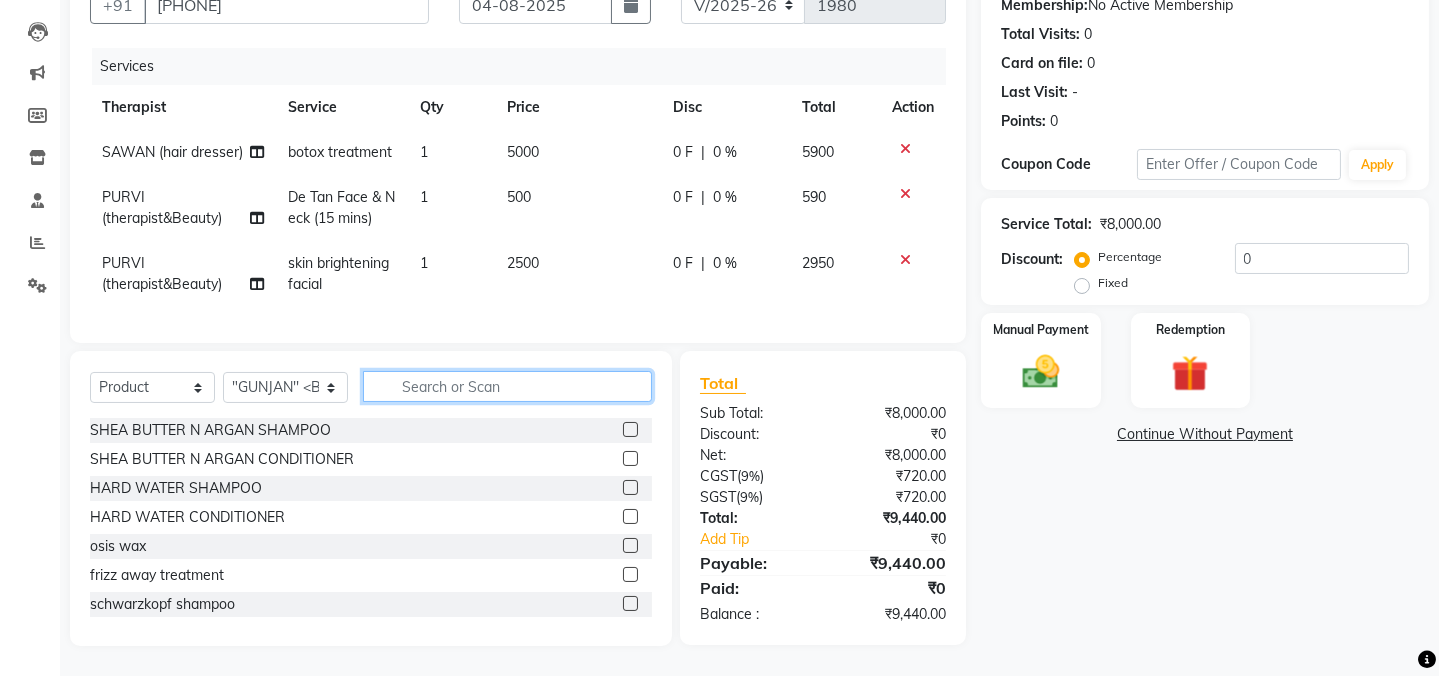 click 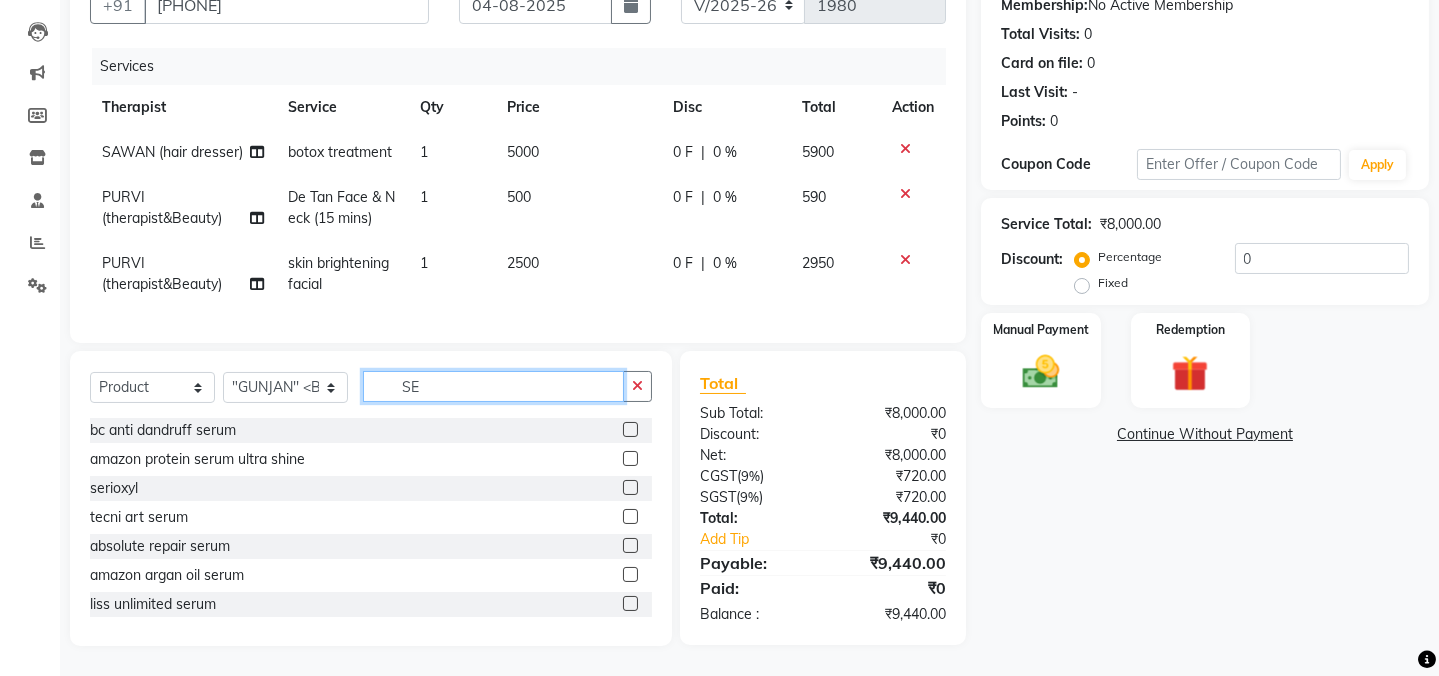 click on "SE" 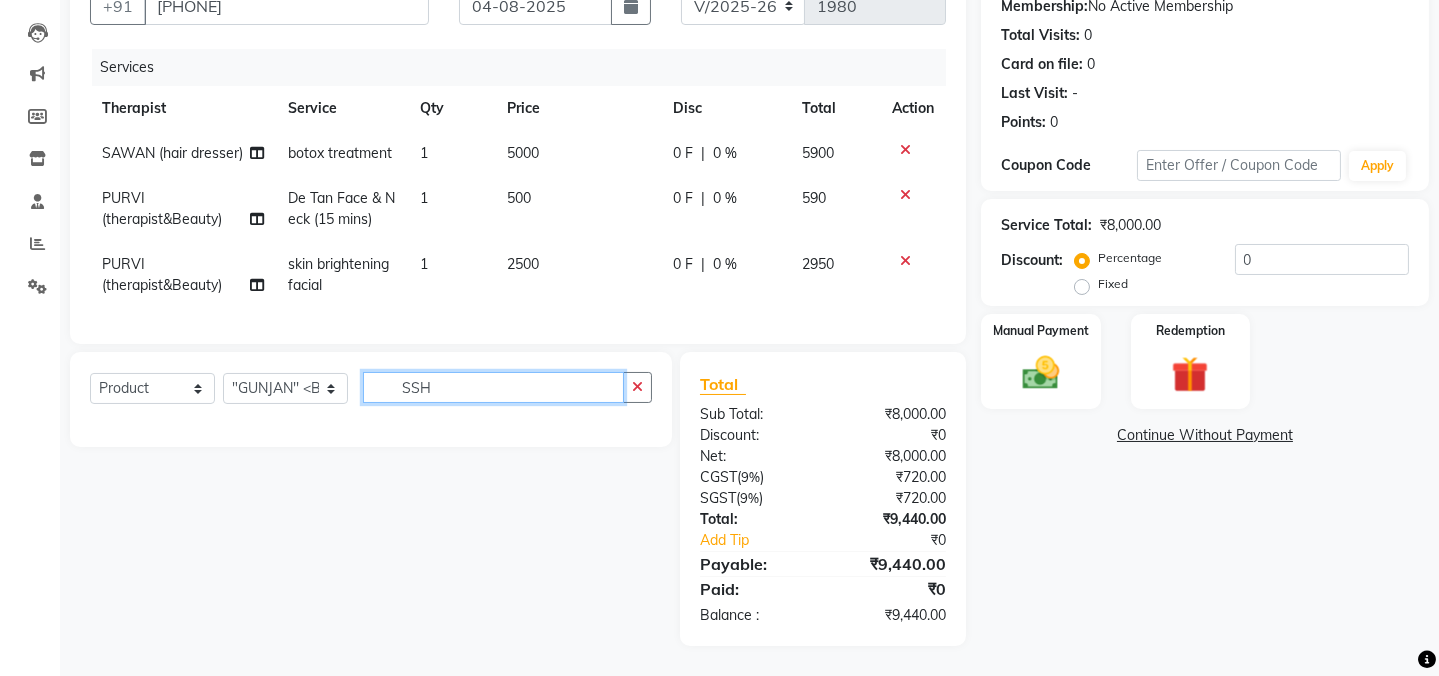 scroll, scrollTop: 214, scrollLeft: 0, axis: vertical 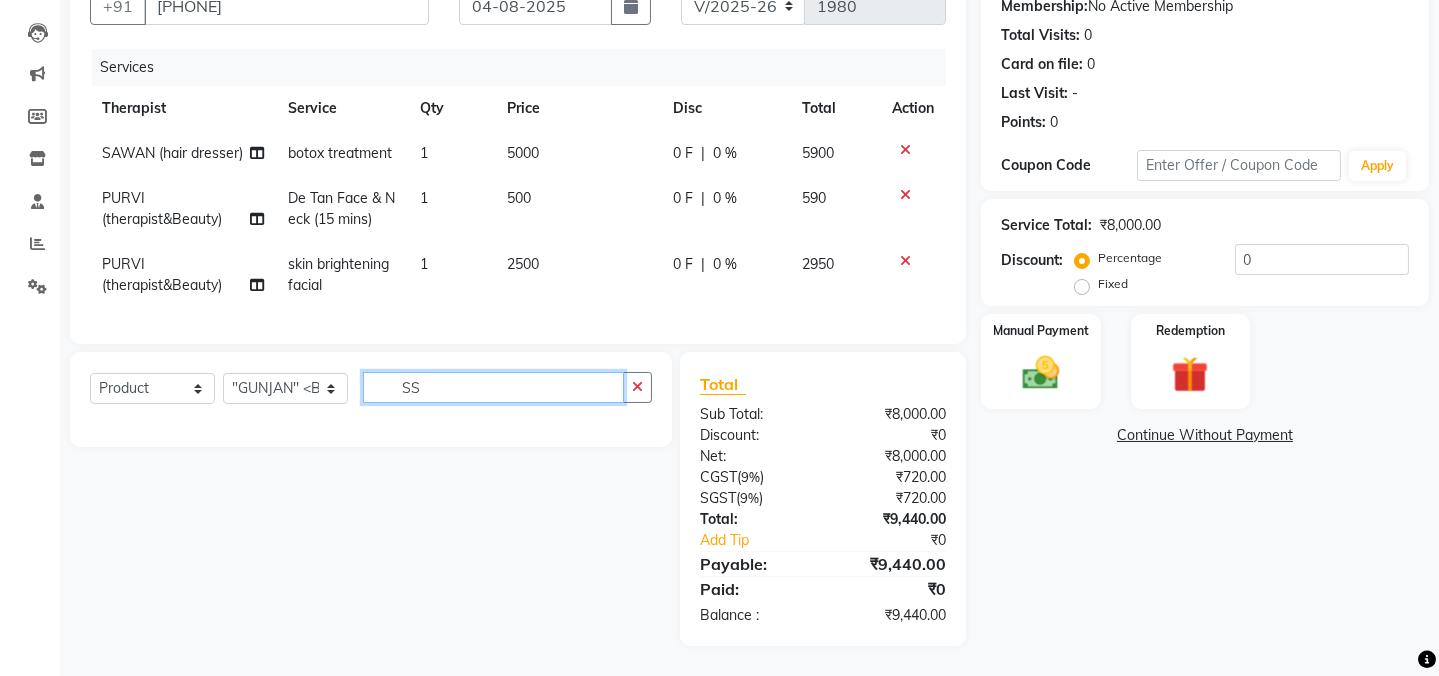 type on "S" 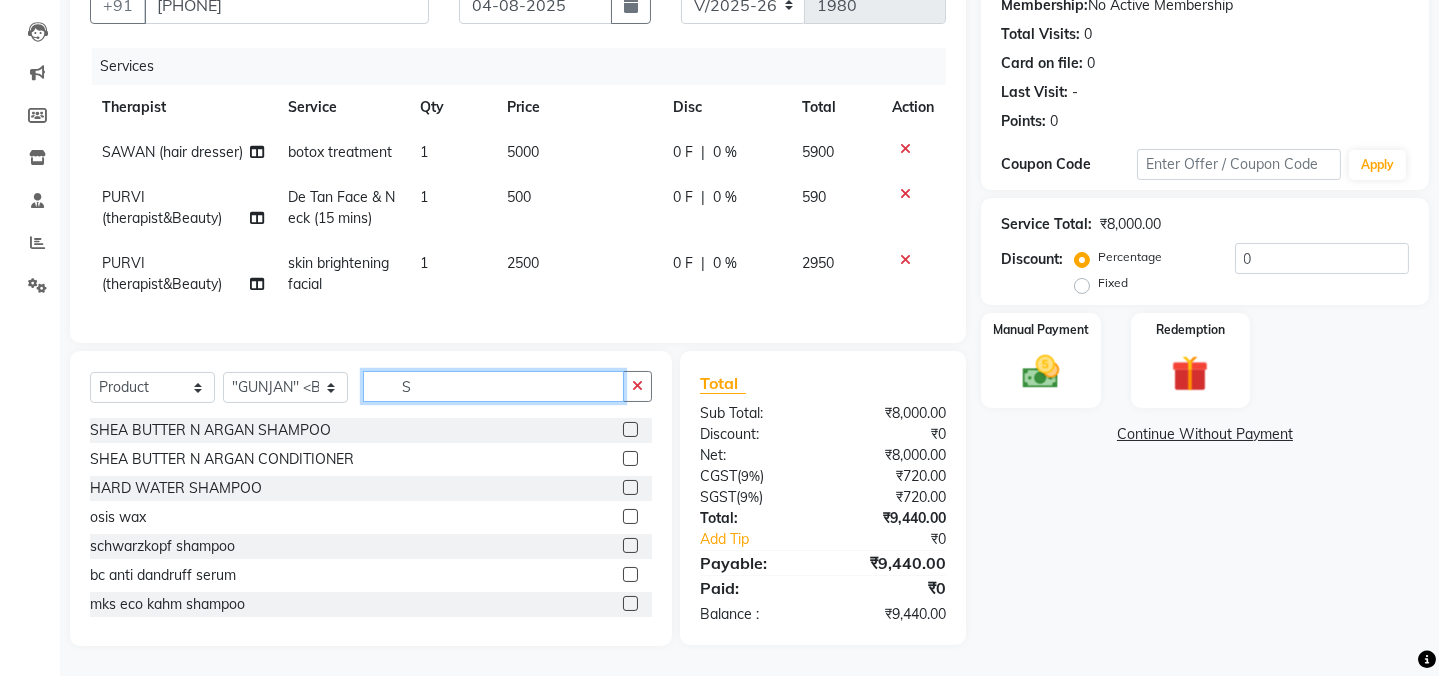 scroll, scrollTop: 215, scrollLeft: 0, axis: vertical 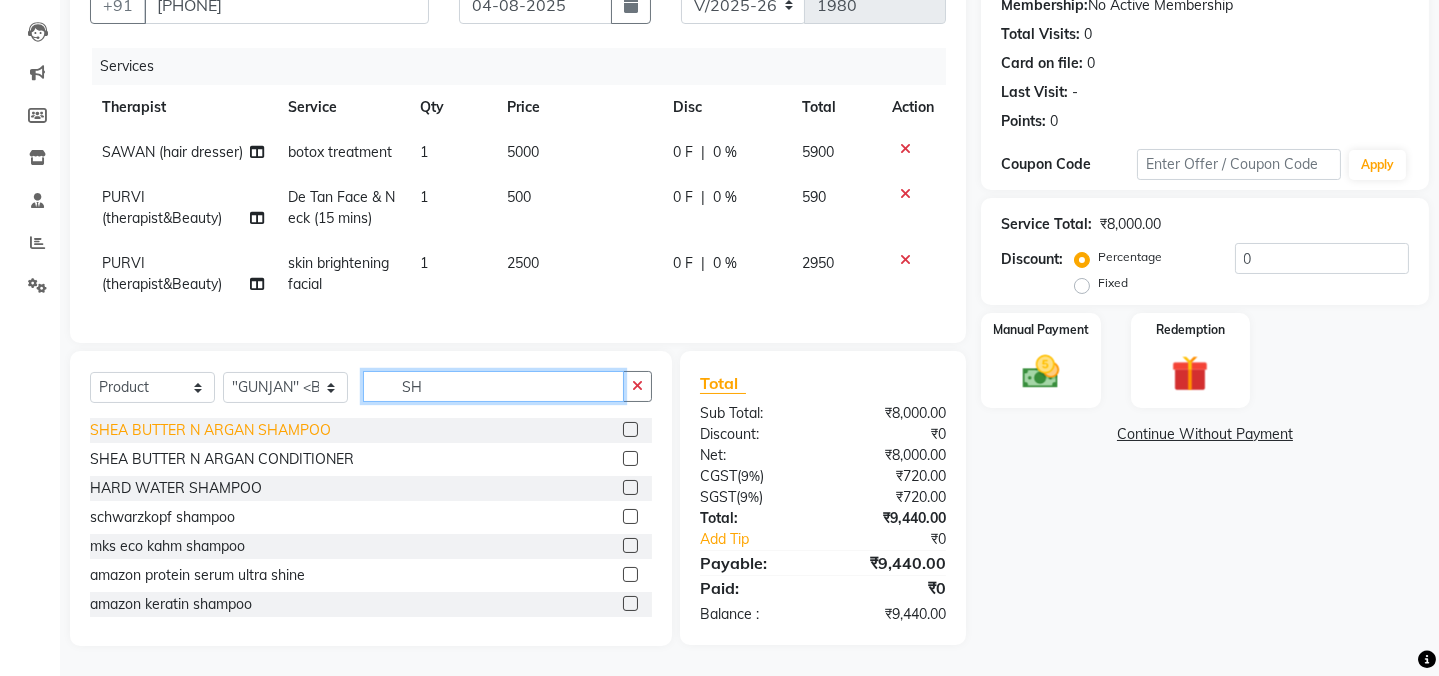 type on "SH" 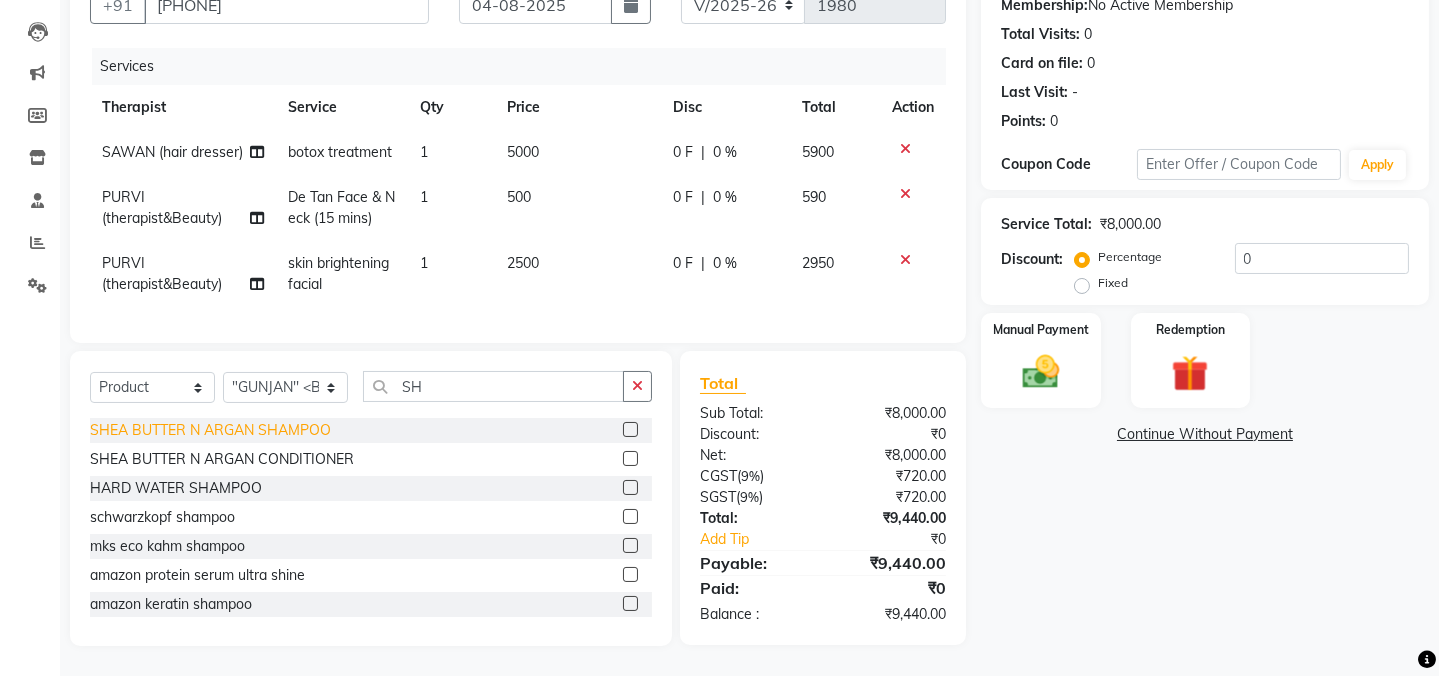 click on "SHEA BUTTER N ARGAN SHAMPOO" 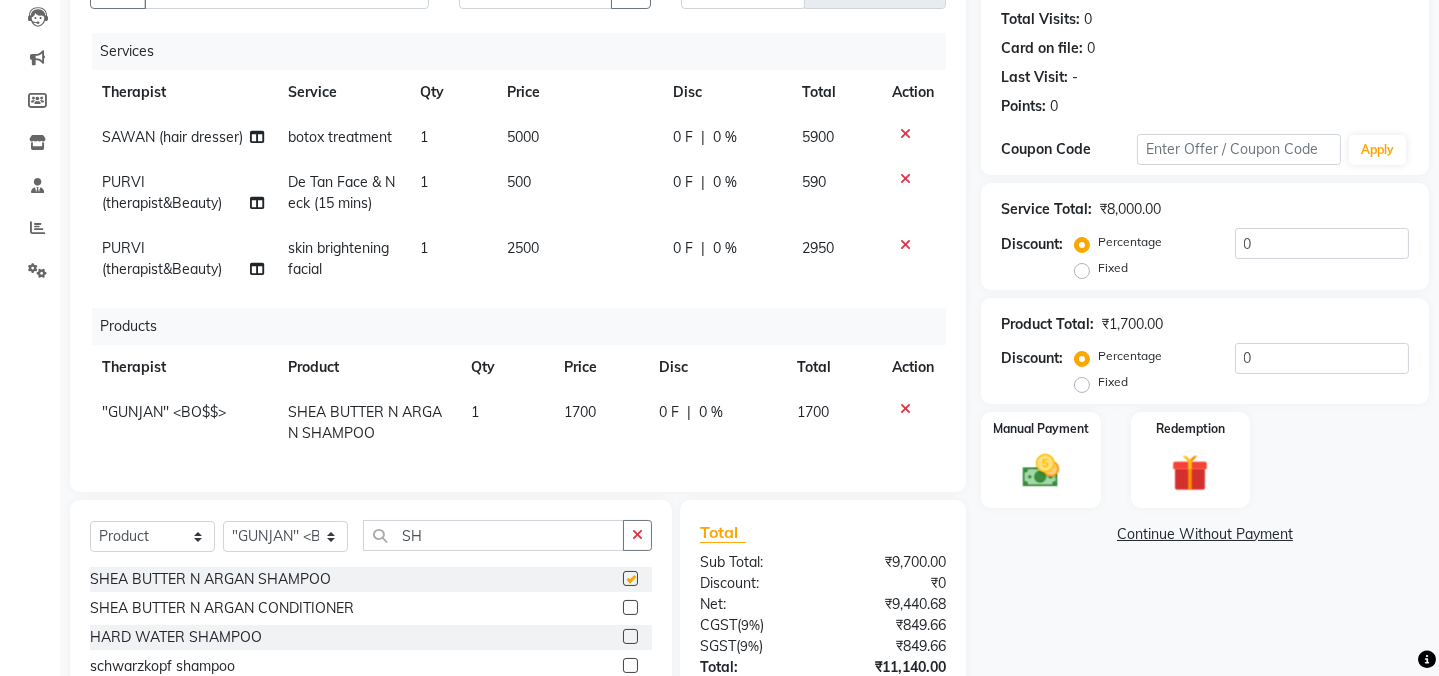 checkbox on "false" 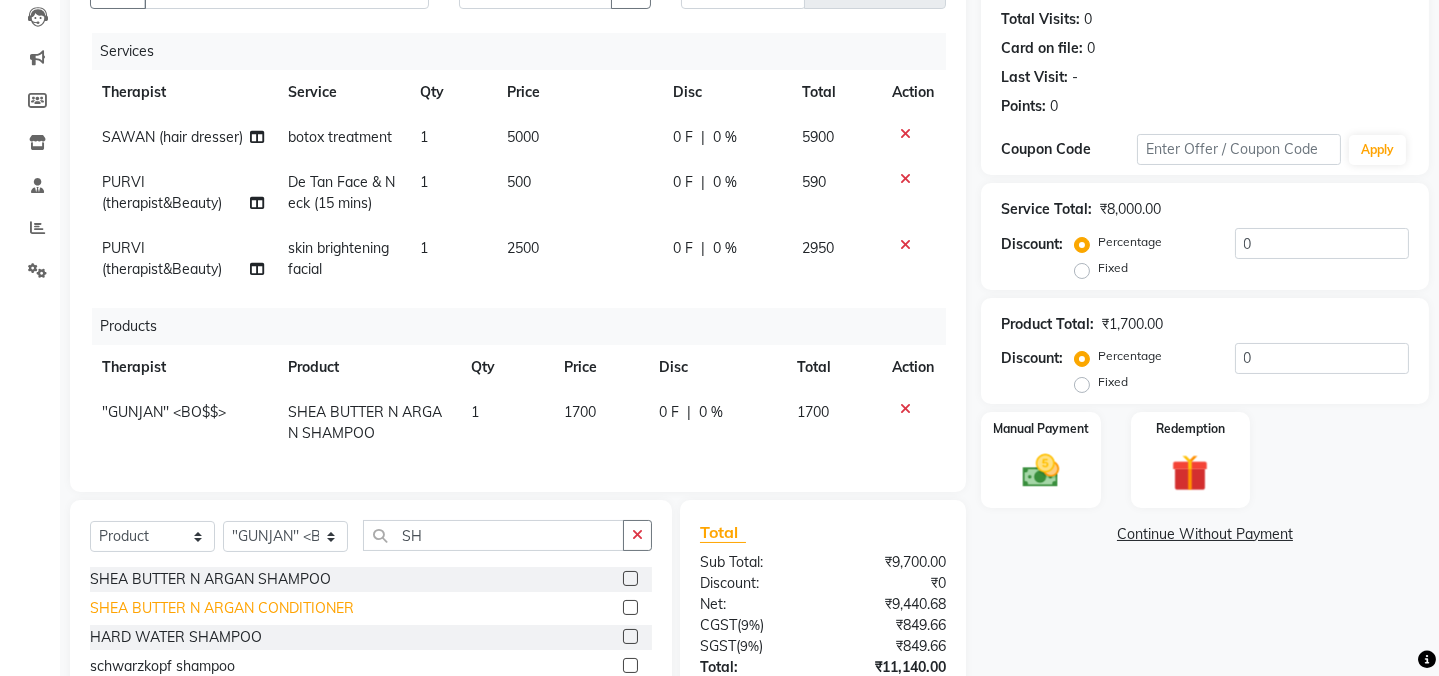 click on "SHEA BUTTER N ARGAN CONDITIONER" 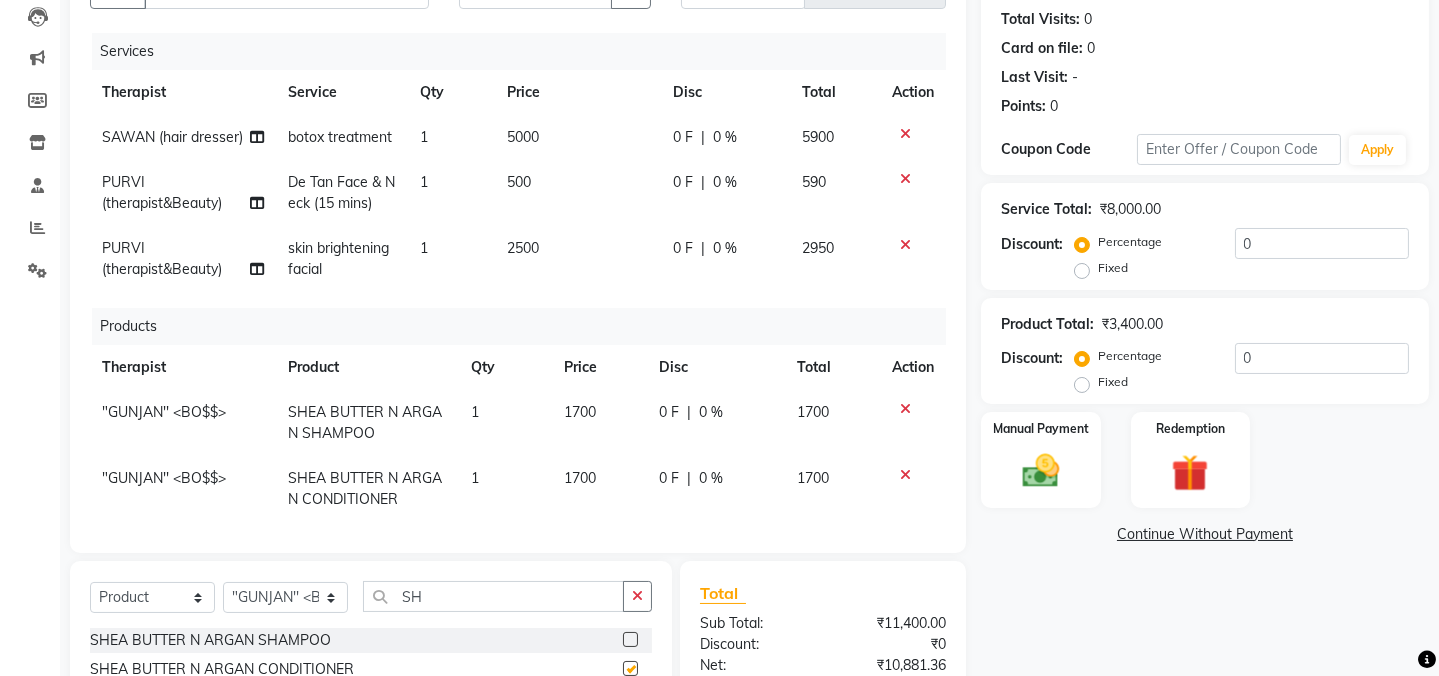 checkbox on "false" 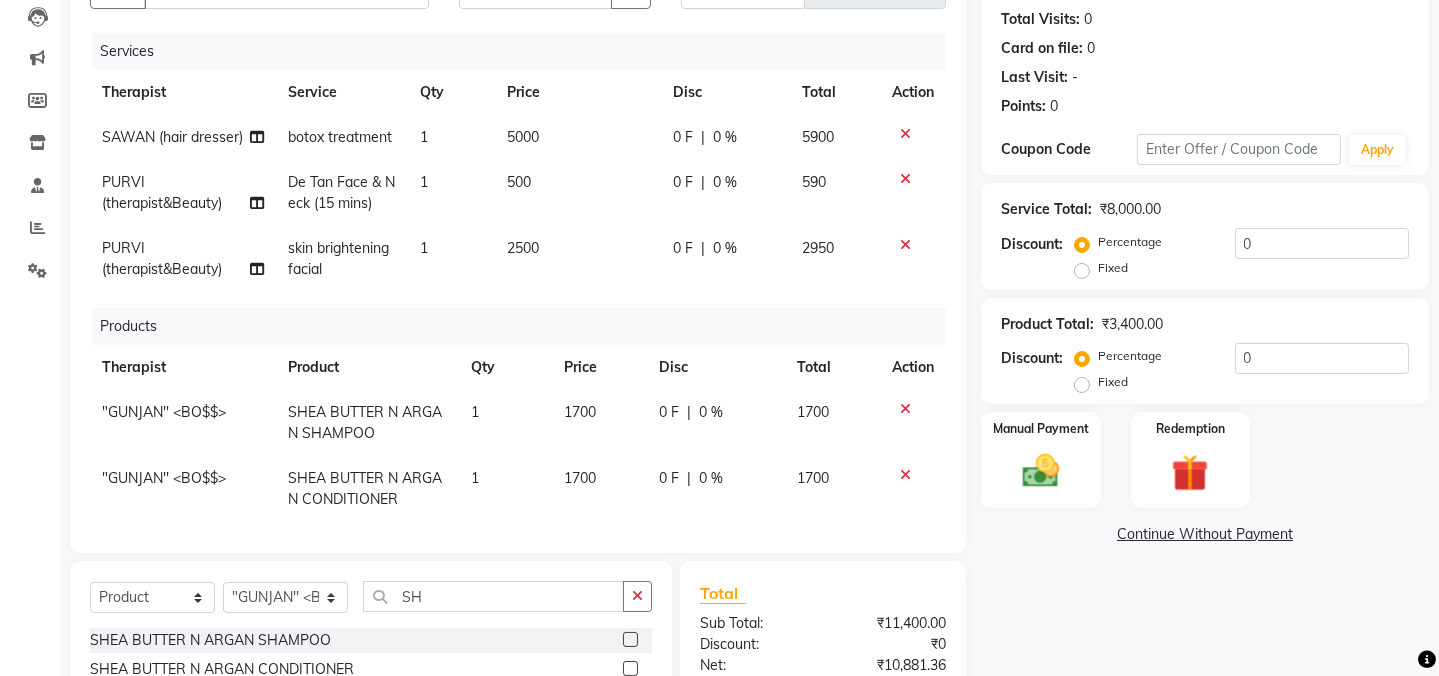 scroll, scrollTop: 425, scrollLeft: 0, axis: vertical 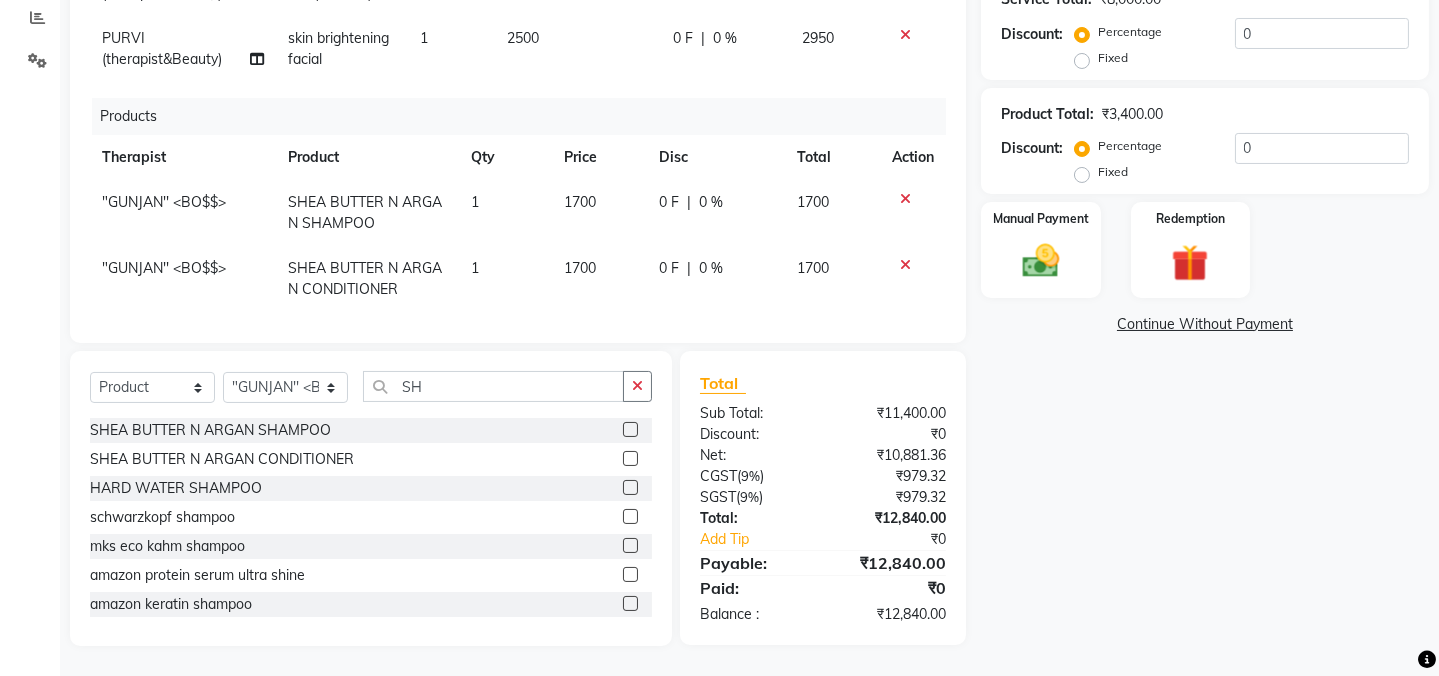 click on "1700" 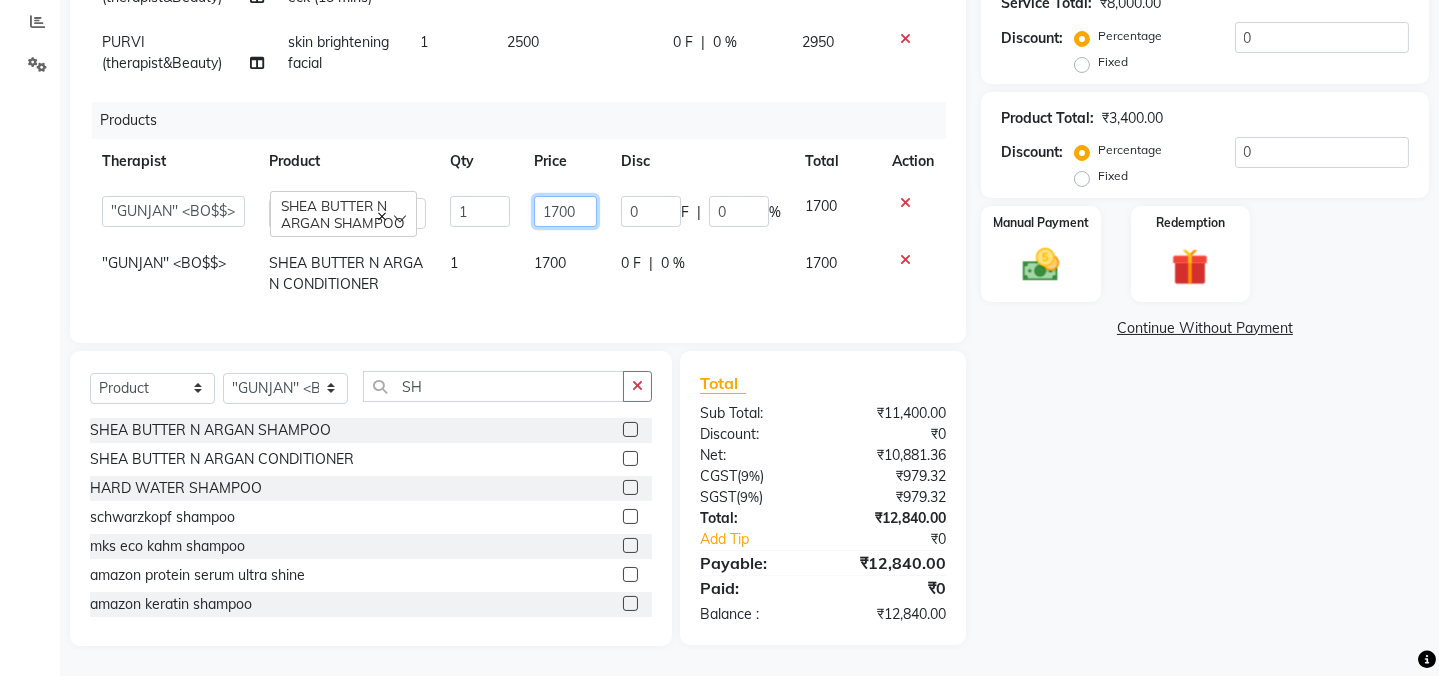 click on "1700" 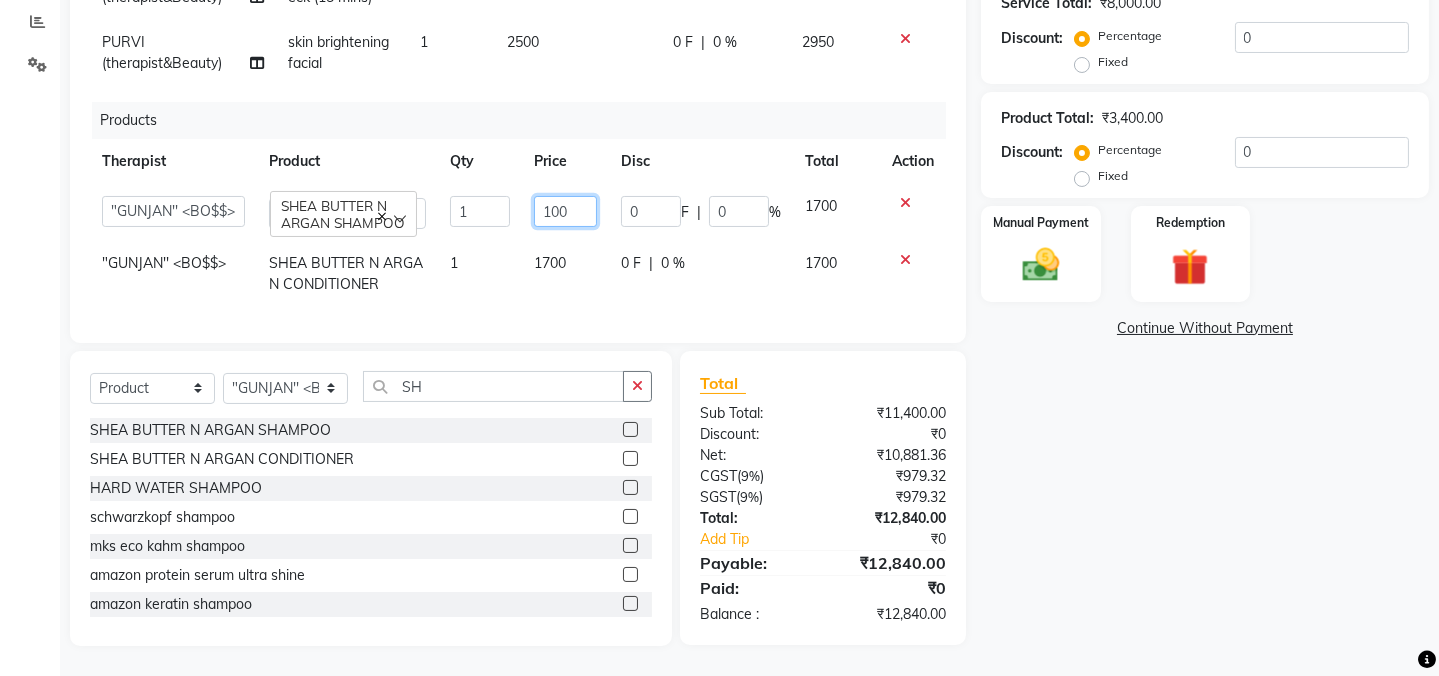 type on "1600" 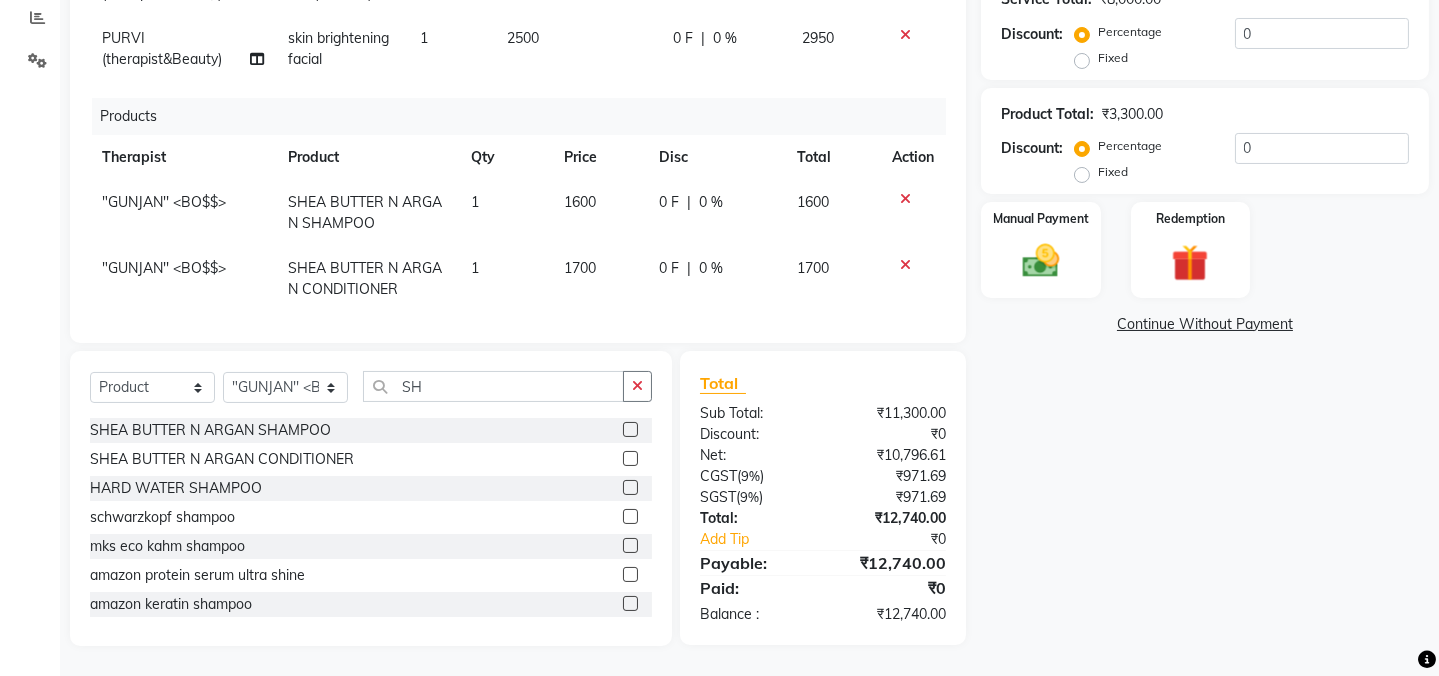 click on ""[PERSON]"   <BO$$> SHEA BUTTER N ARGAN CONDITIONER 1 1700 0 F | 0 % 1700" 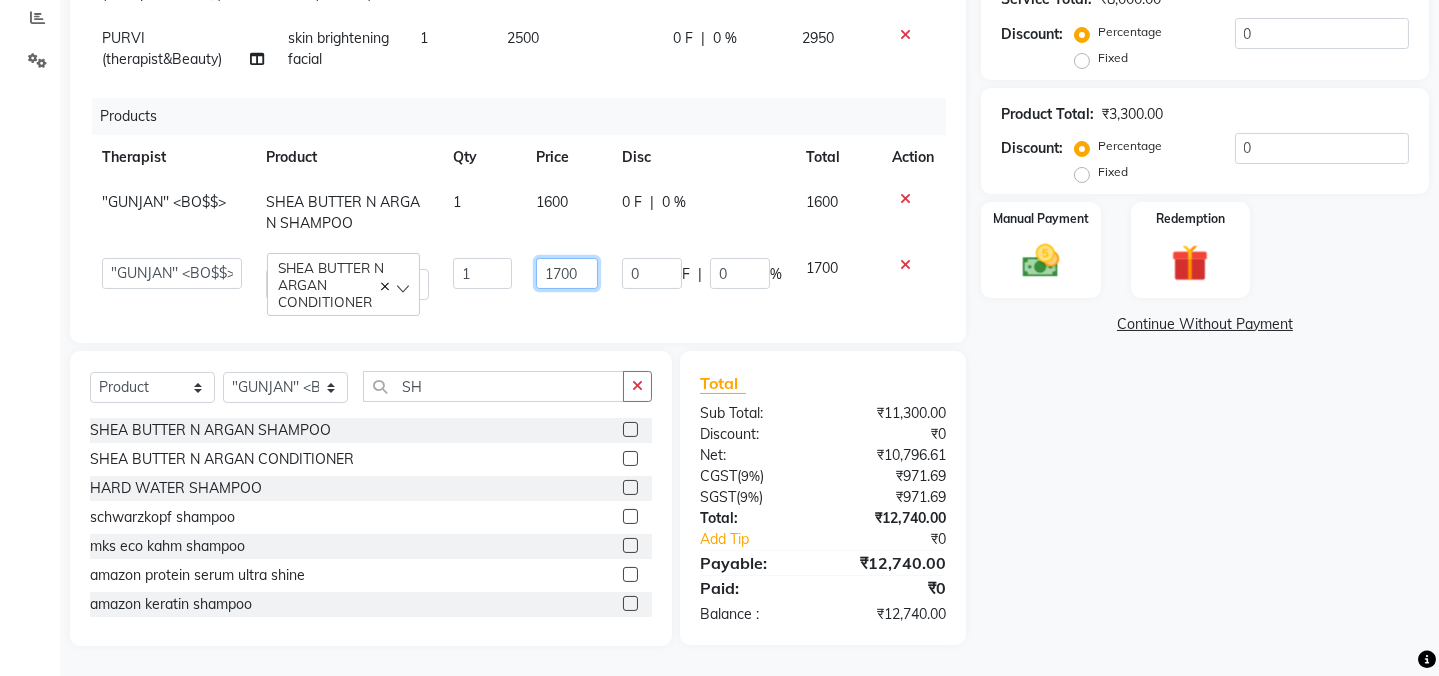 click on "1700" 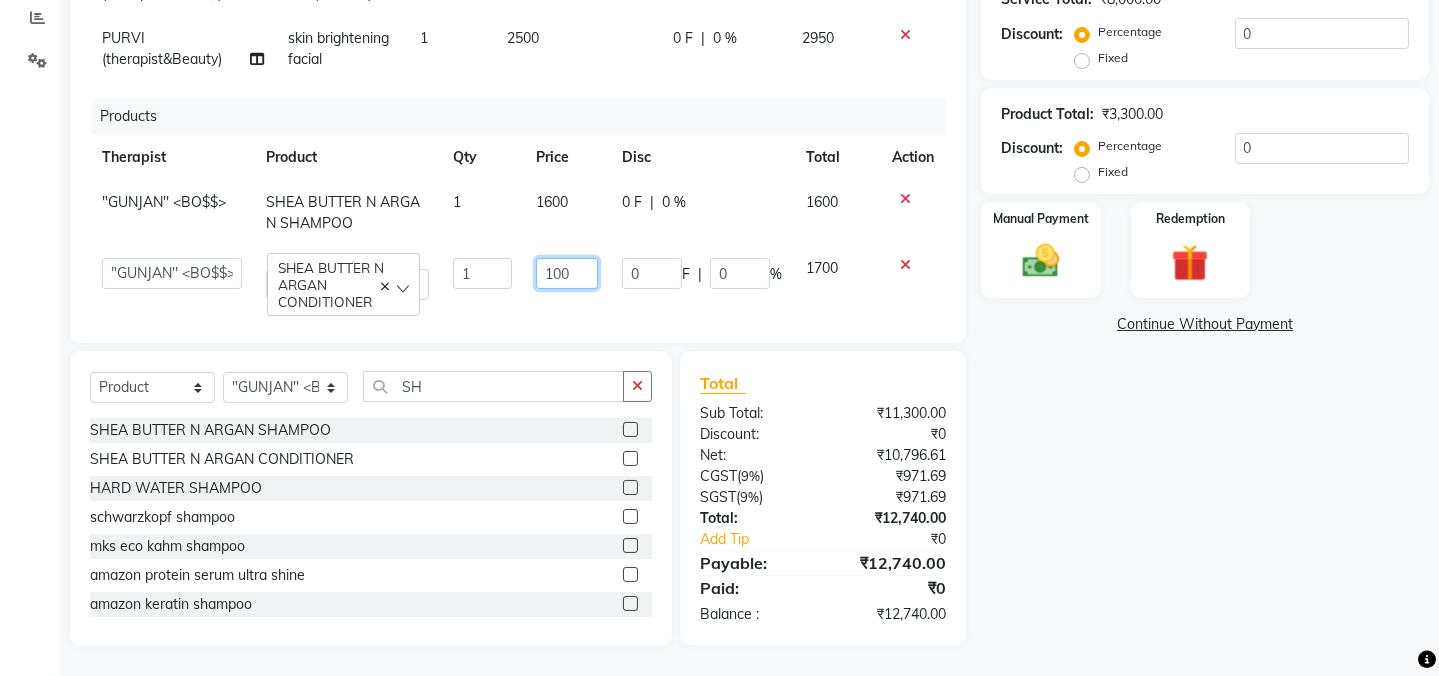 type on "1600" 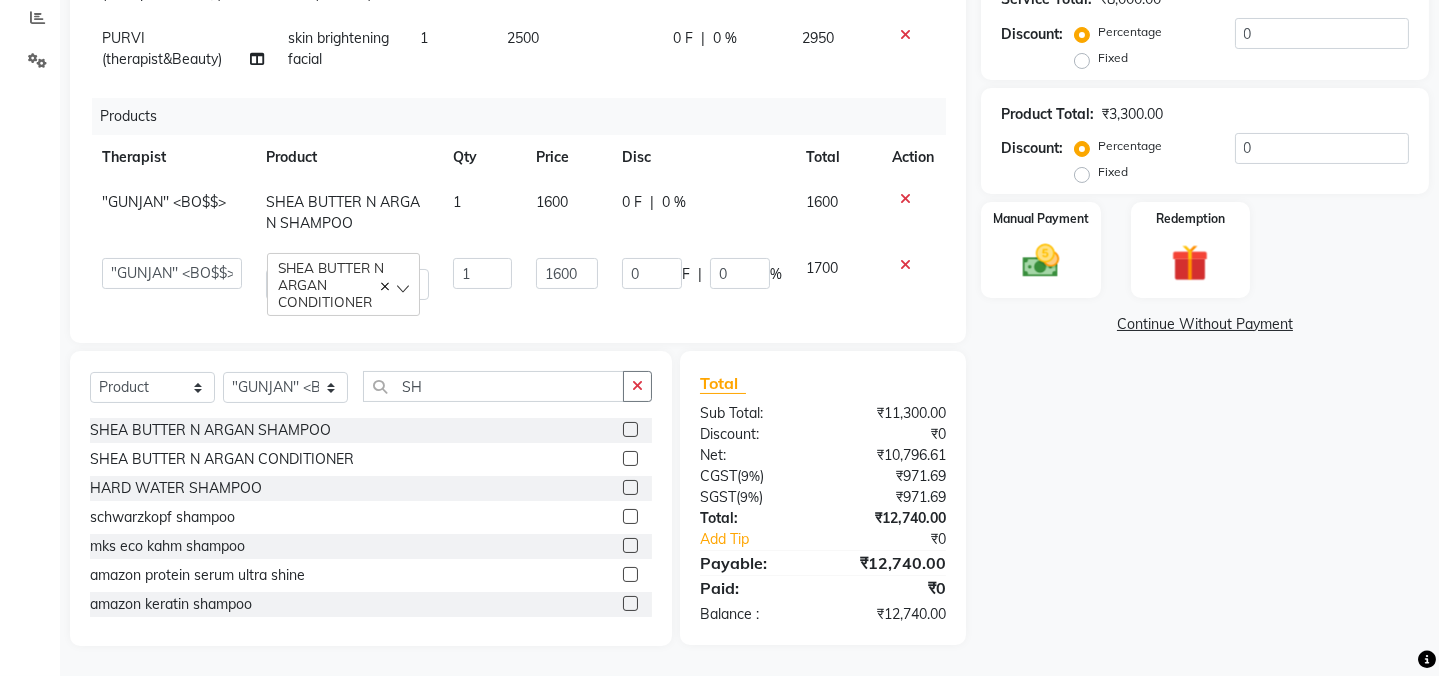 click on "Name: [FIRST]  Membership:  No Active Membership  Total Visits:  0 Card on file:  0 Last Visit:   - Points:   0  Coupon Code Apply Service Total:  ₹8,000.00  Discount:  Percentage   Fixed  0 Product Total:  ₹3,300.00  Discount:  Percentage   Fixed  0 Manual Payment Redemption  Continue Without Payment" 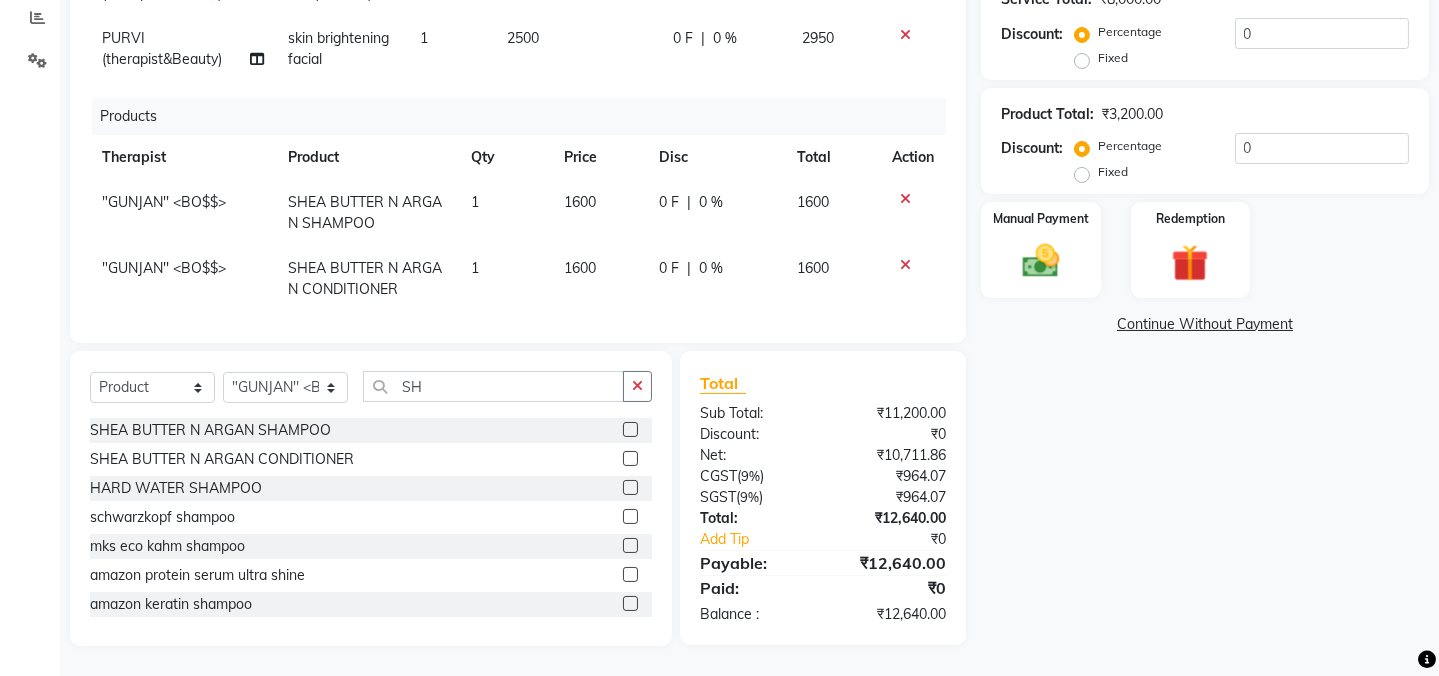 scroll, scrollTop: 0, scrollLeft: 0, axis: both 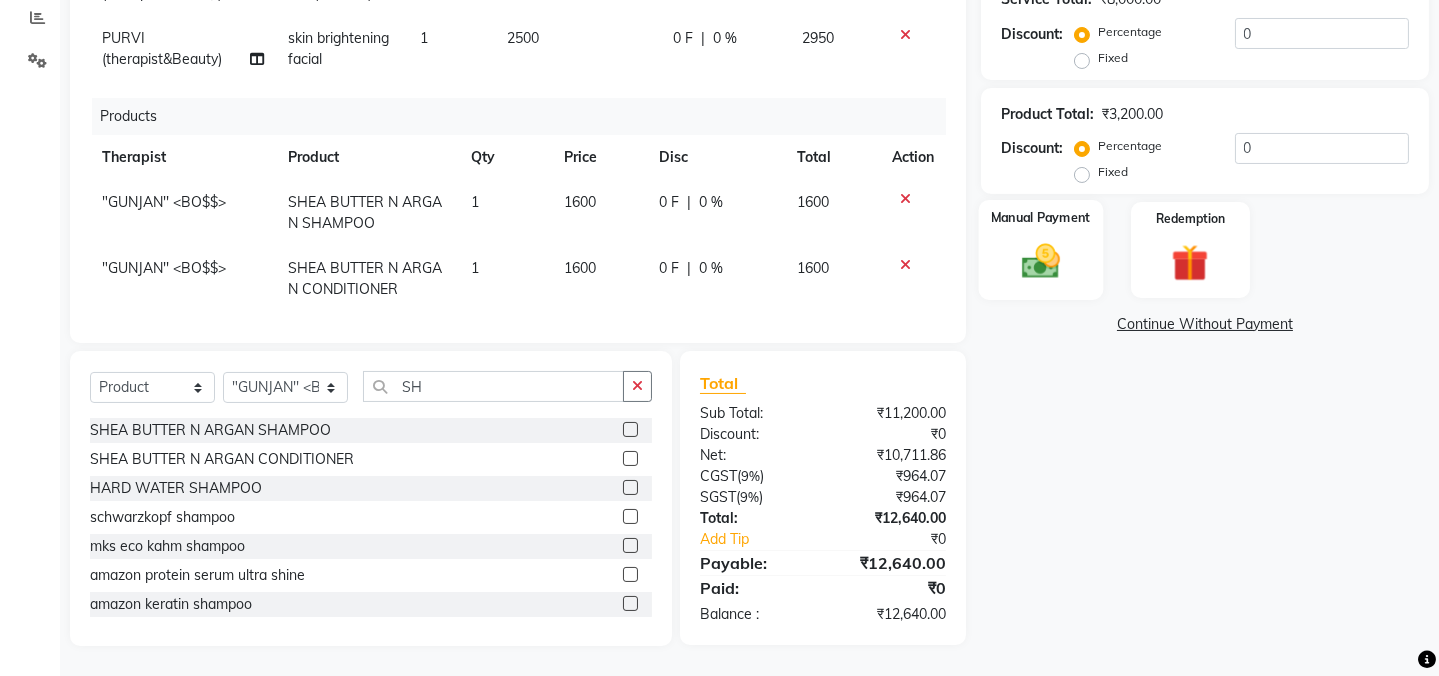 click 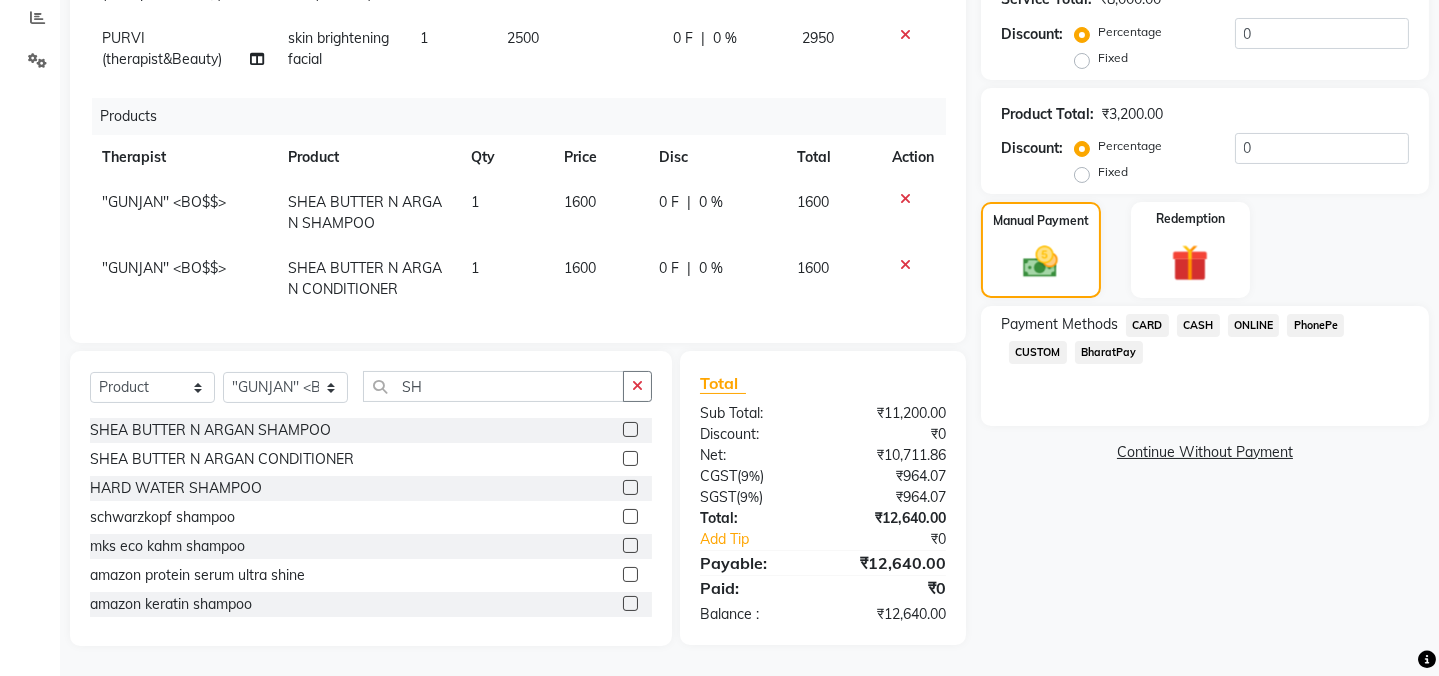 click on "CASH" 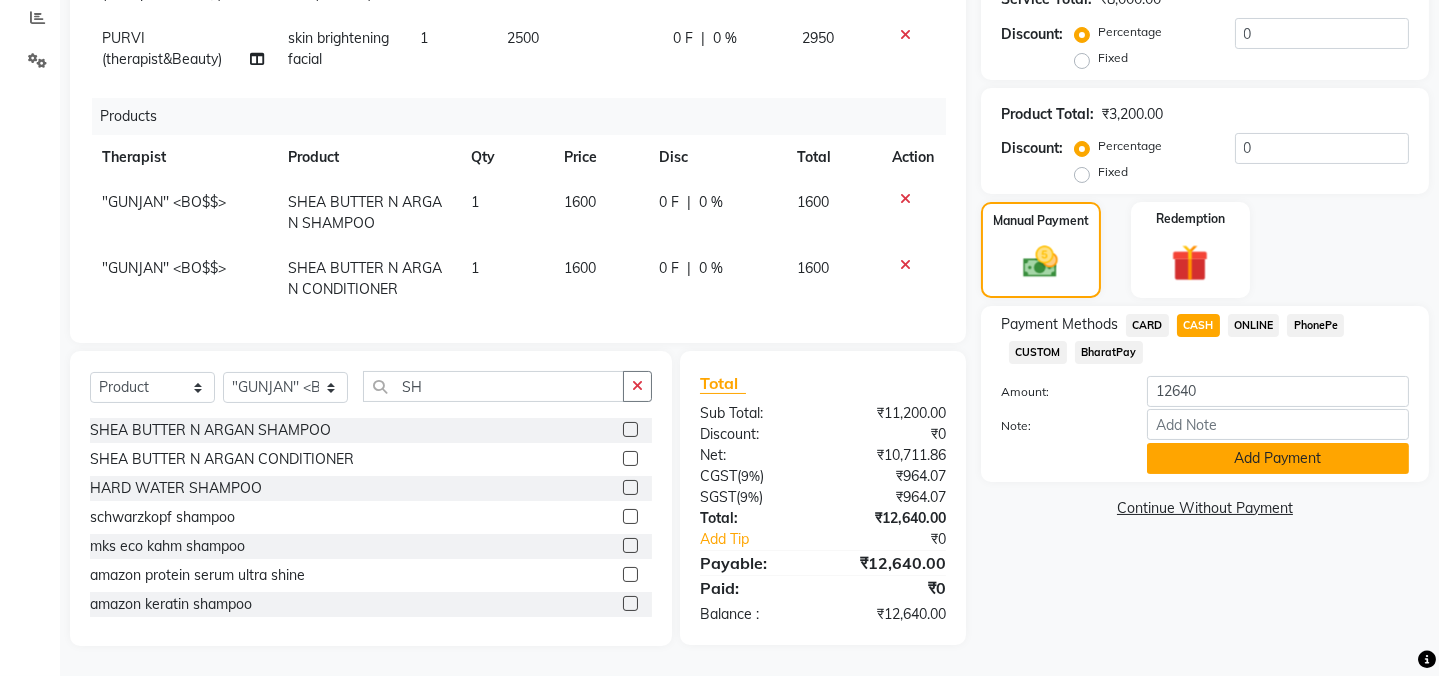click on "Add Payment" 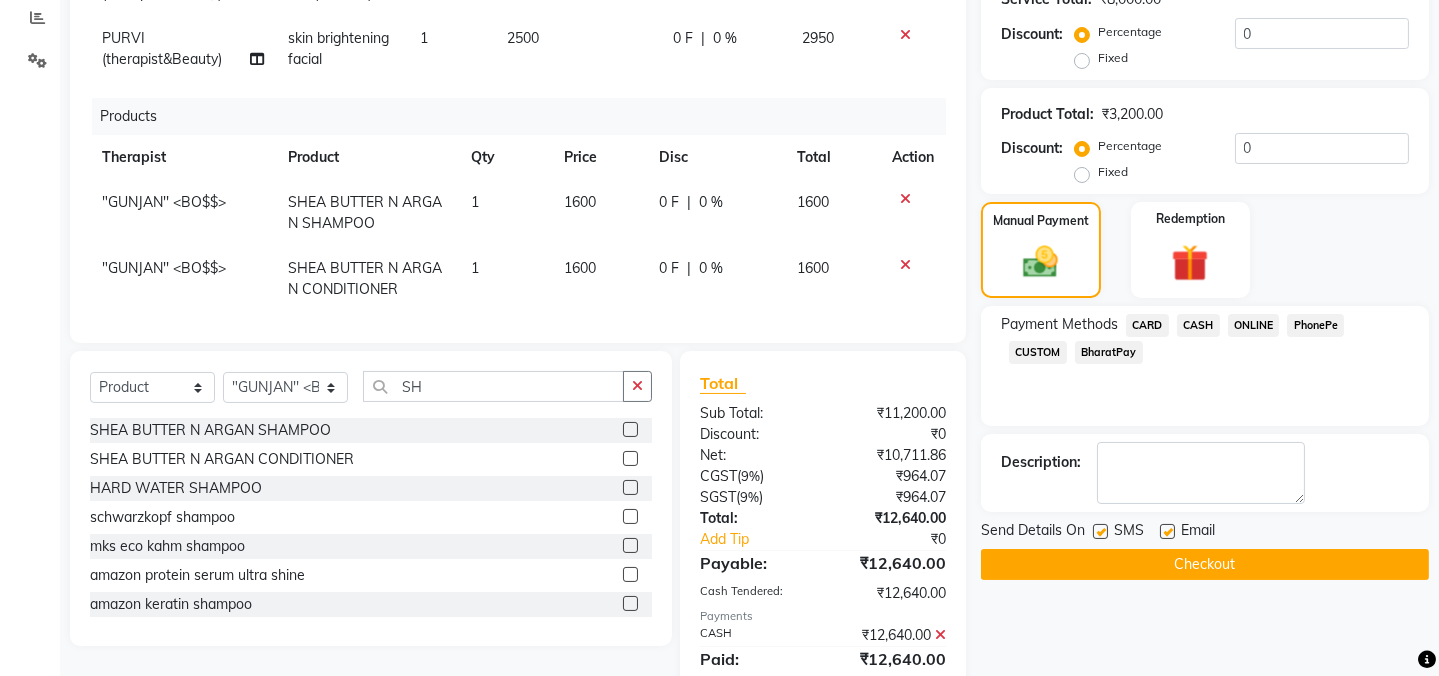 drag, startPoint x: 1097, startPoint y: 530, endPoint x: 1130, endPoint y: 529, distance: 33.01515 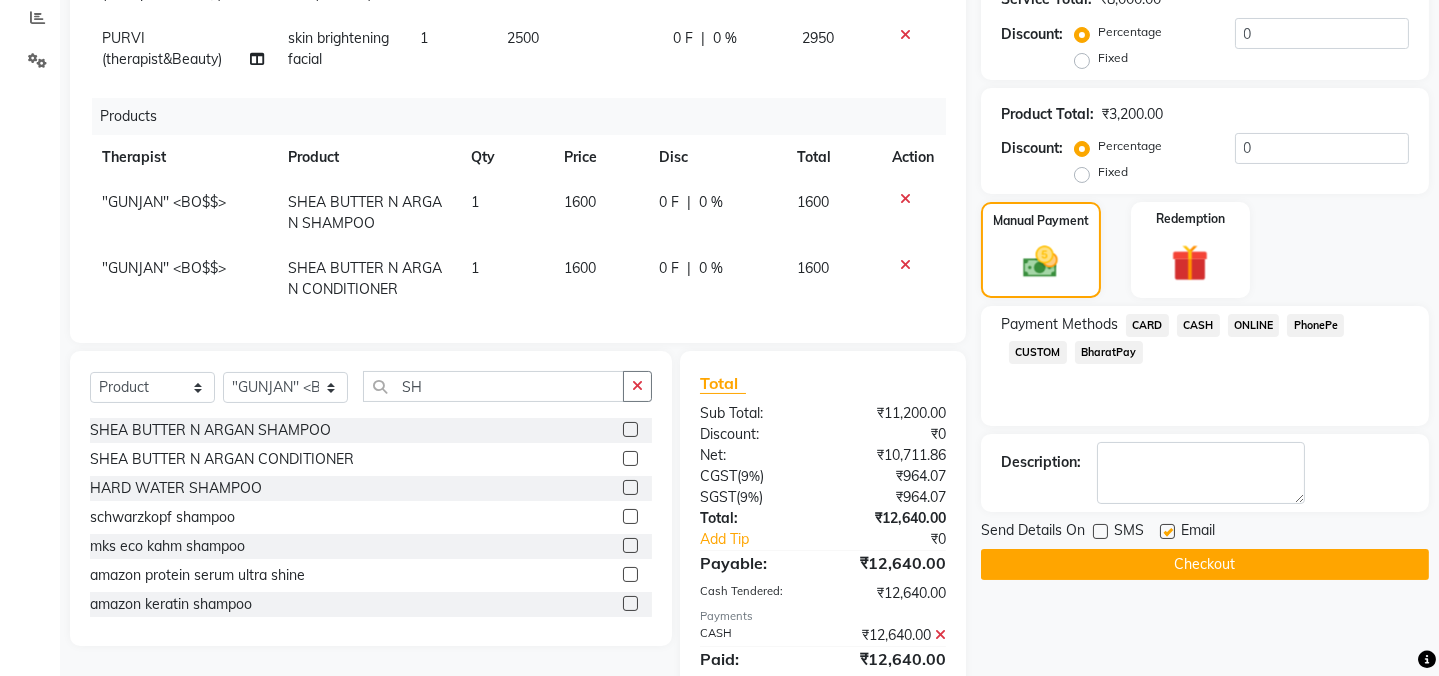 click 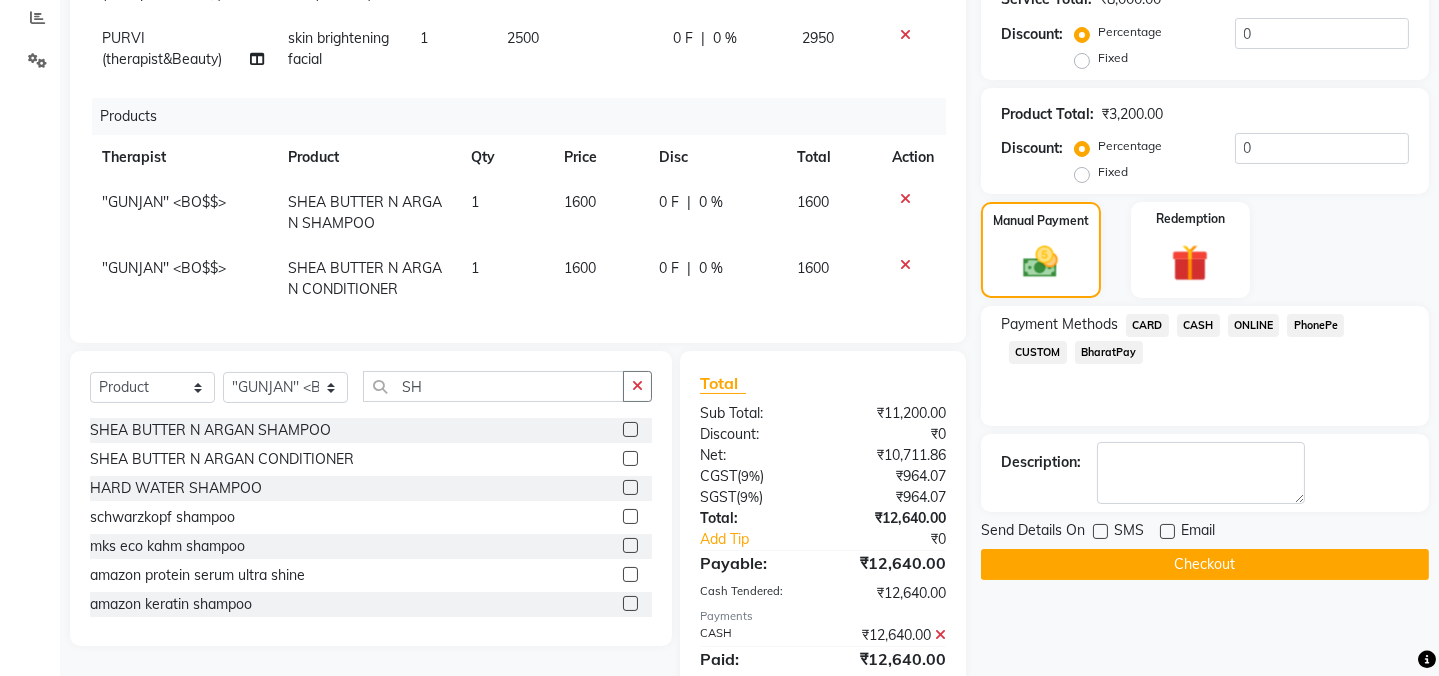 click on "Checkout" 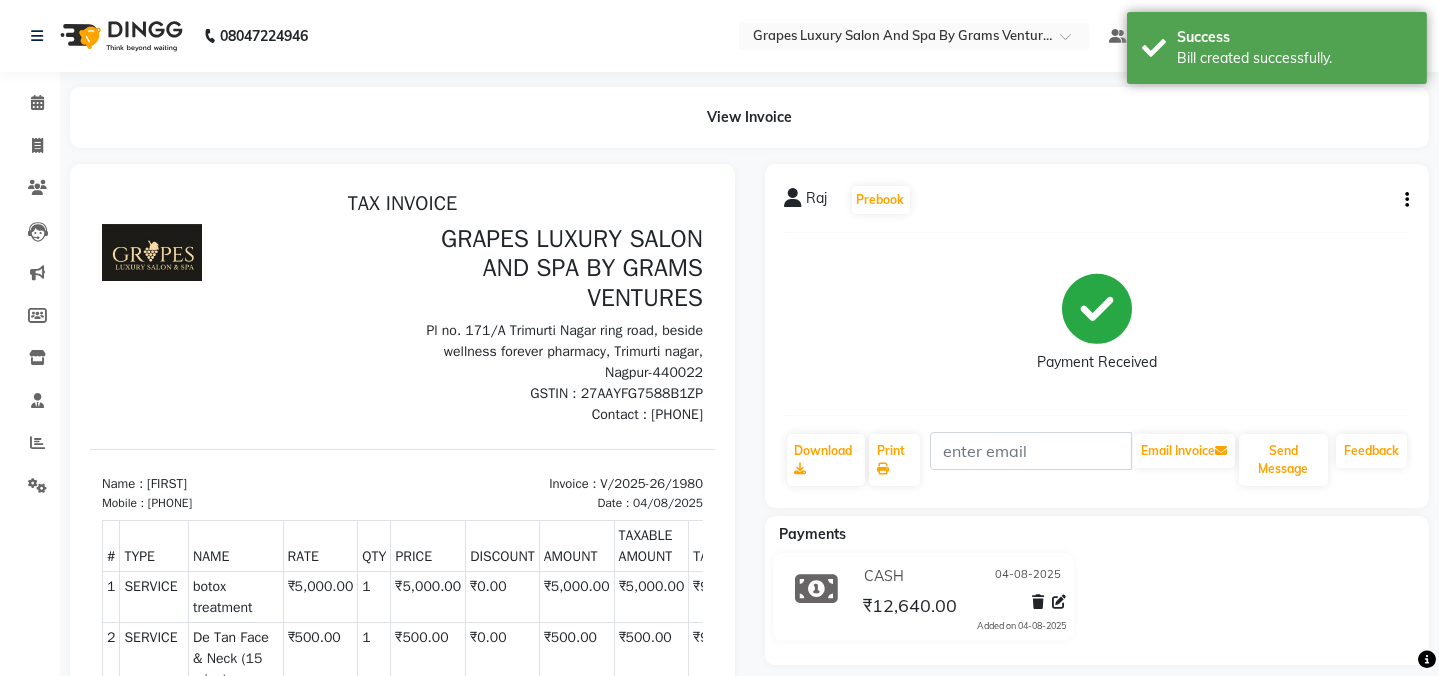scroll, scrollTop: 0, scrollLeft: 0, axis: both 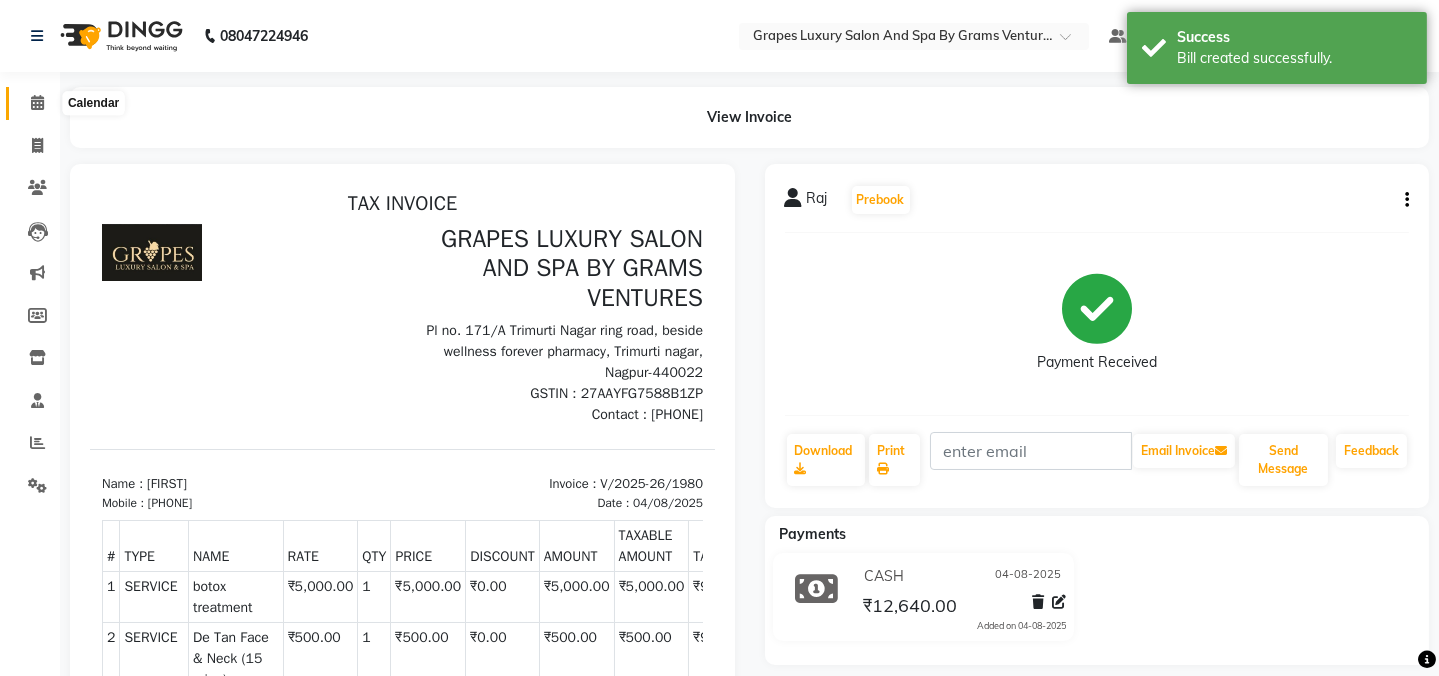 click 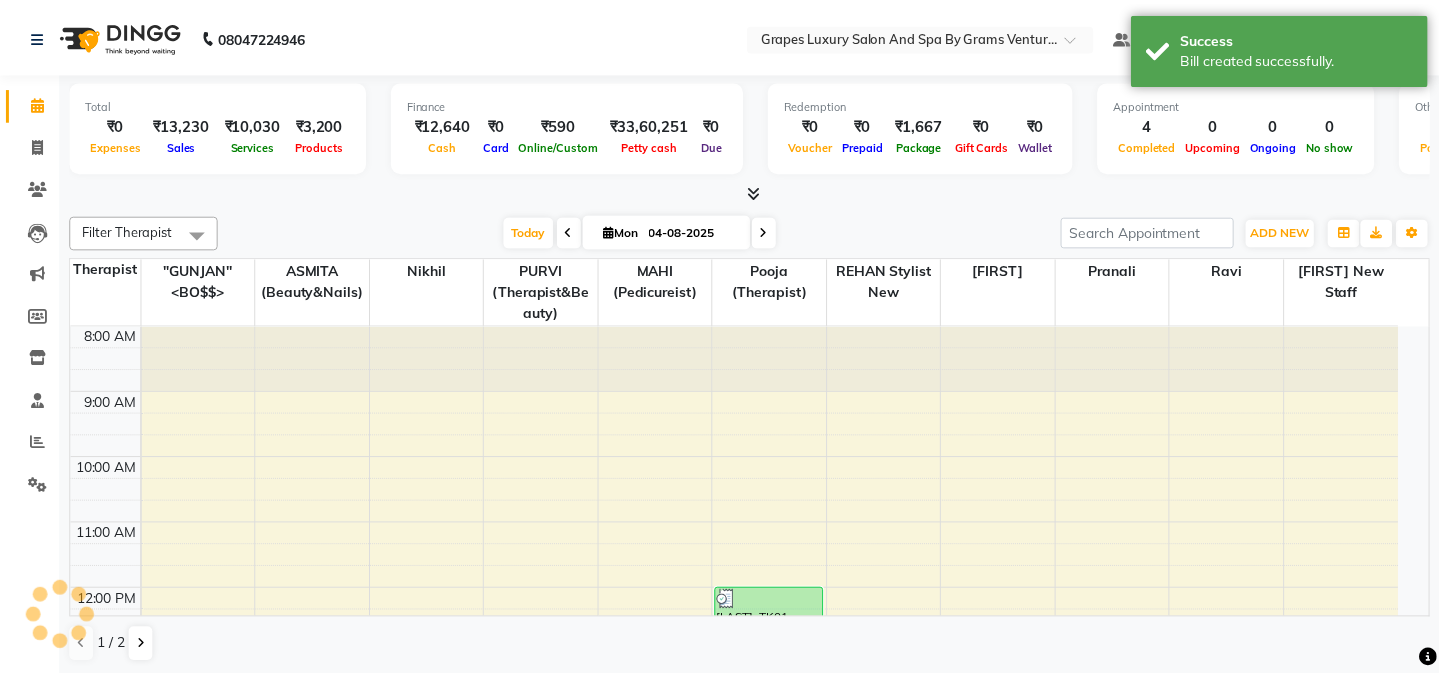scroll, scrollTop: 0, scrollLeft: 0, axis: both 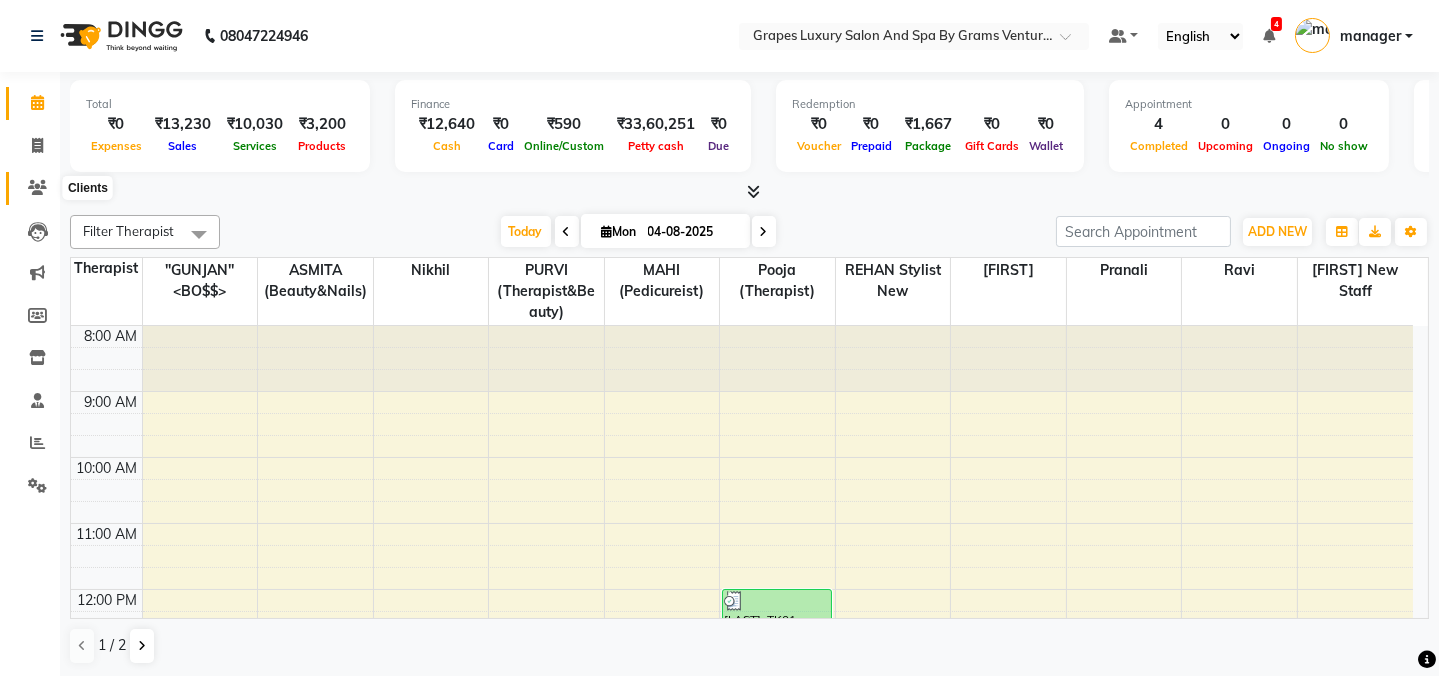 click 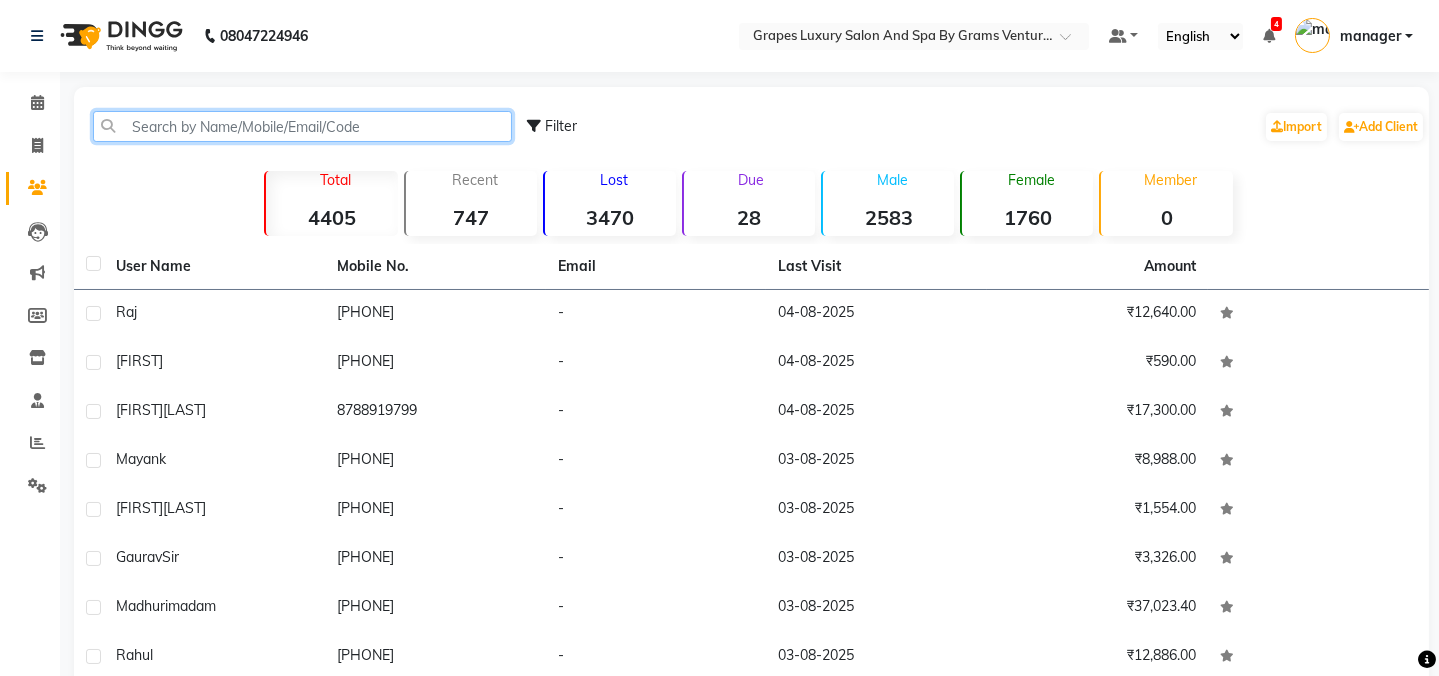 click 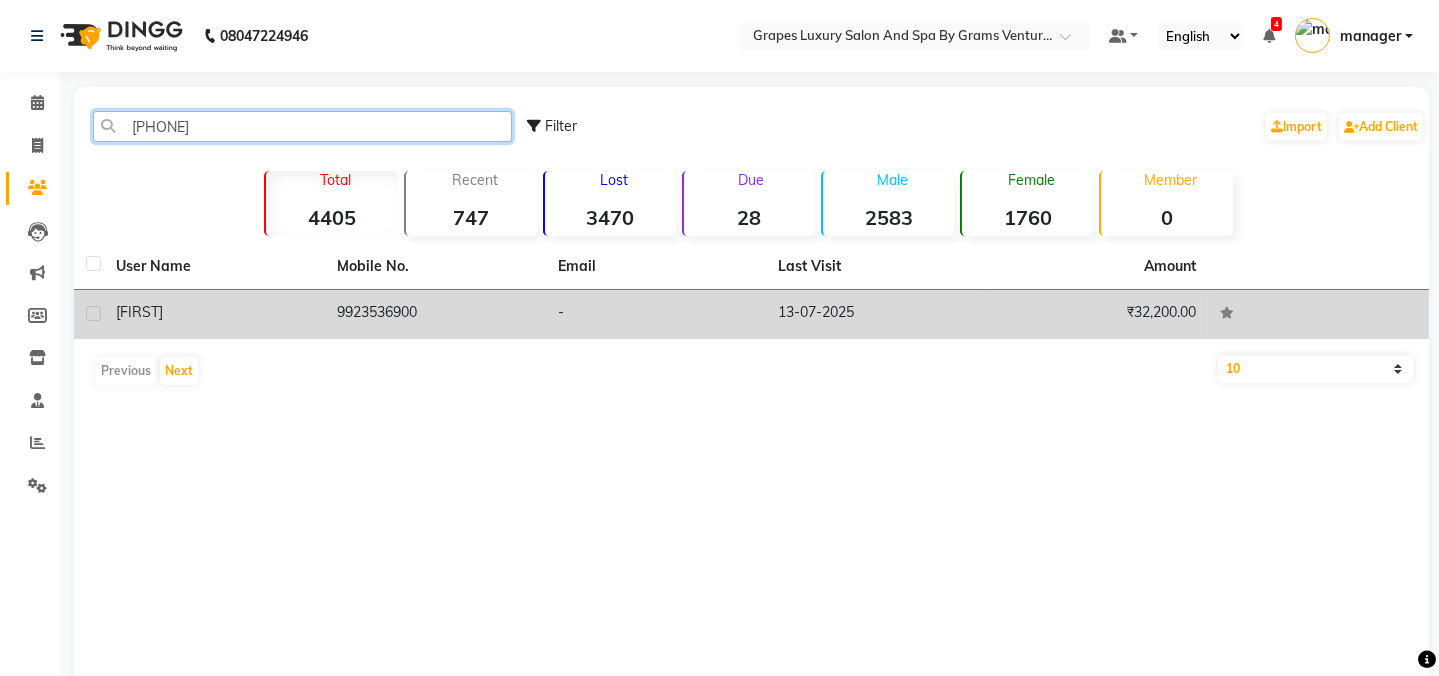 type on "[PHONE]" 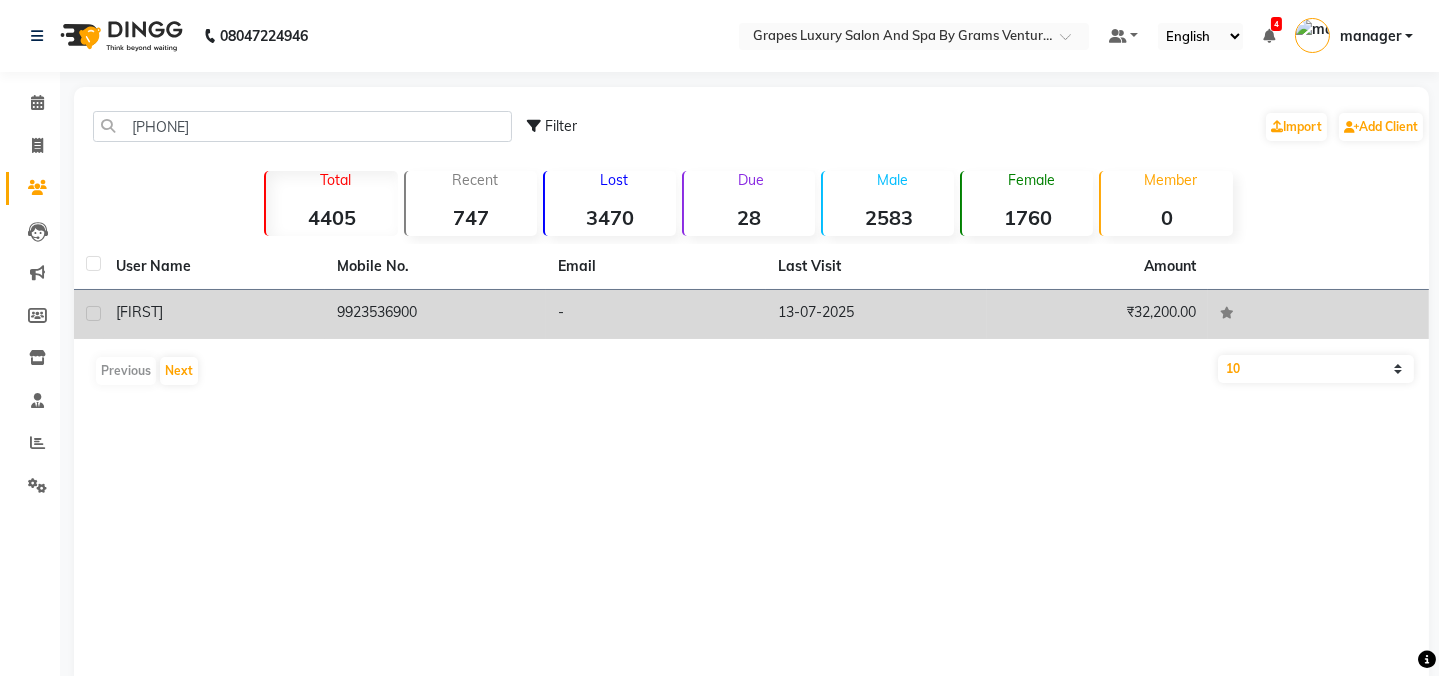 click on "9923536900" 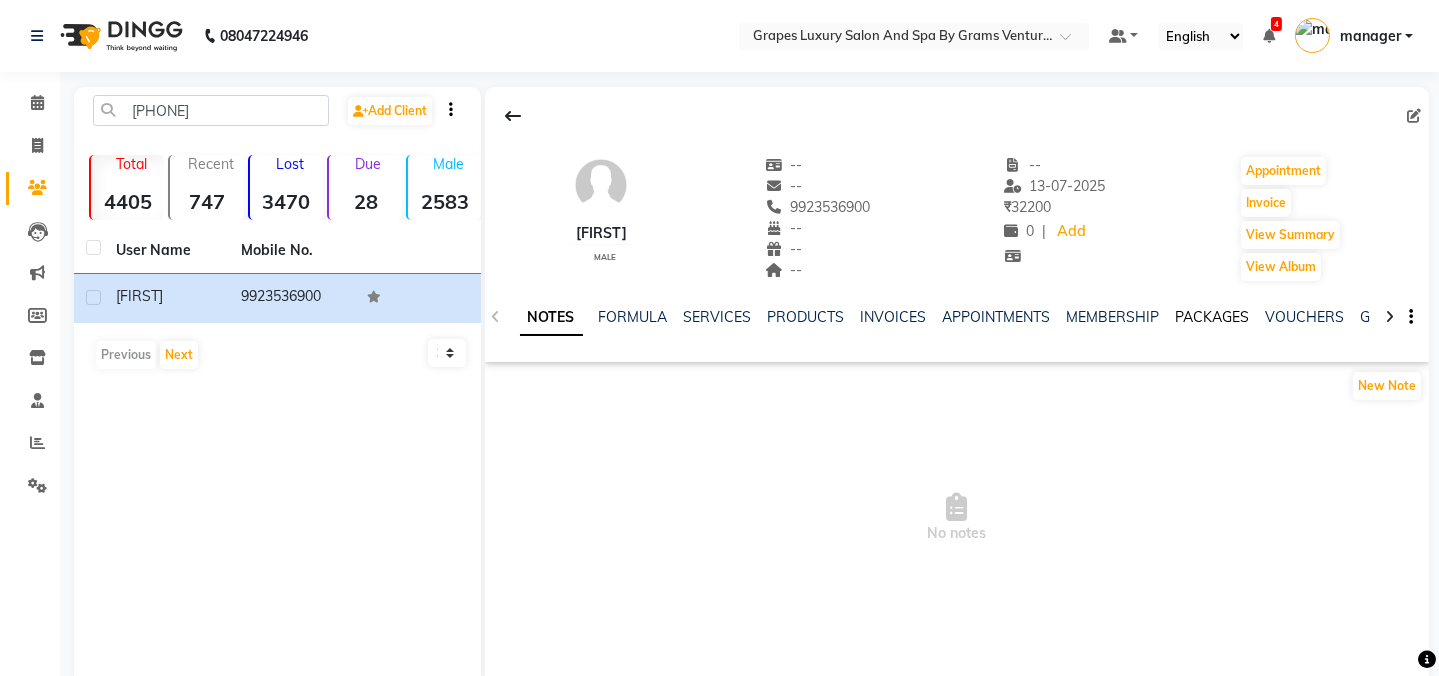 click on "PACKAGES" 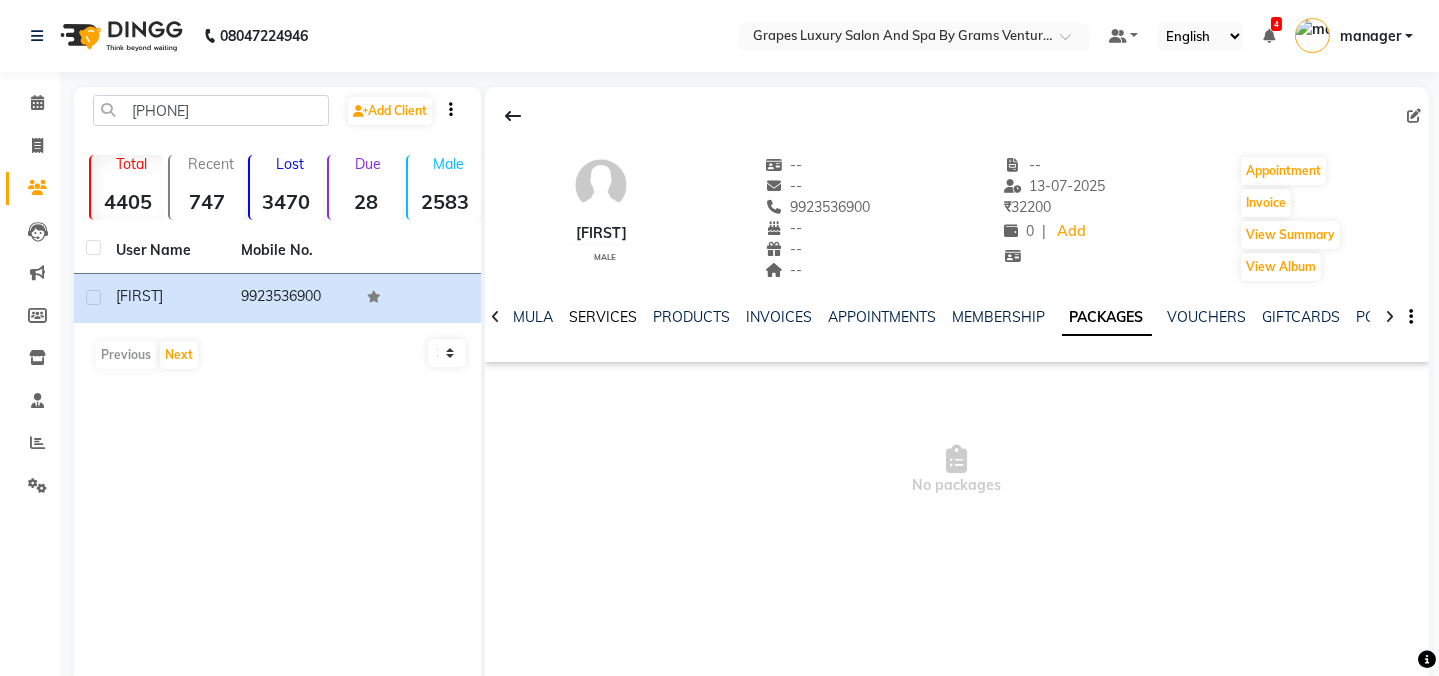 click on "SERVICES" 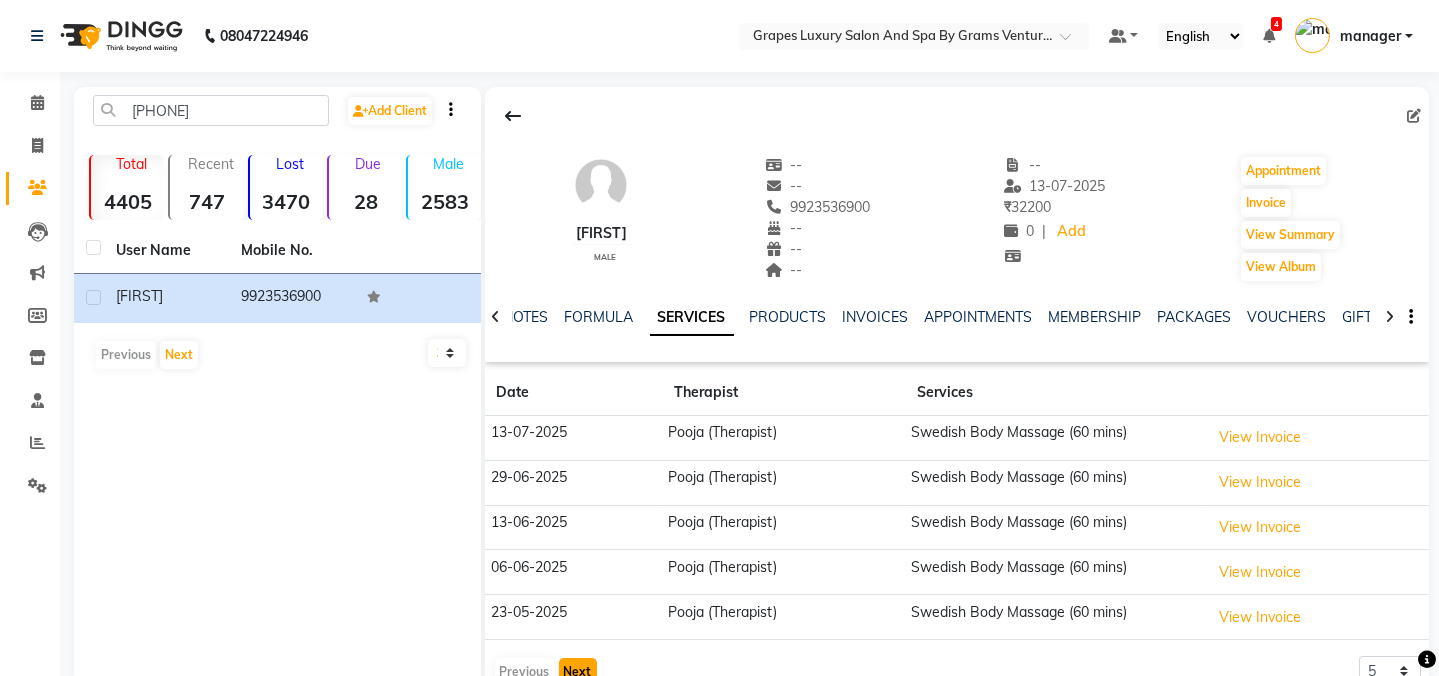 click on "Next" 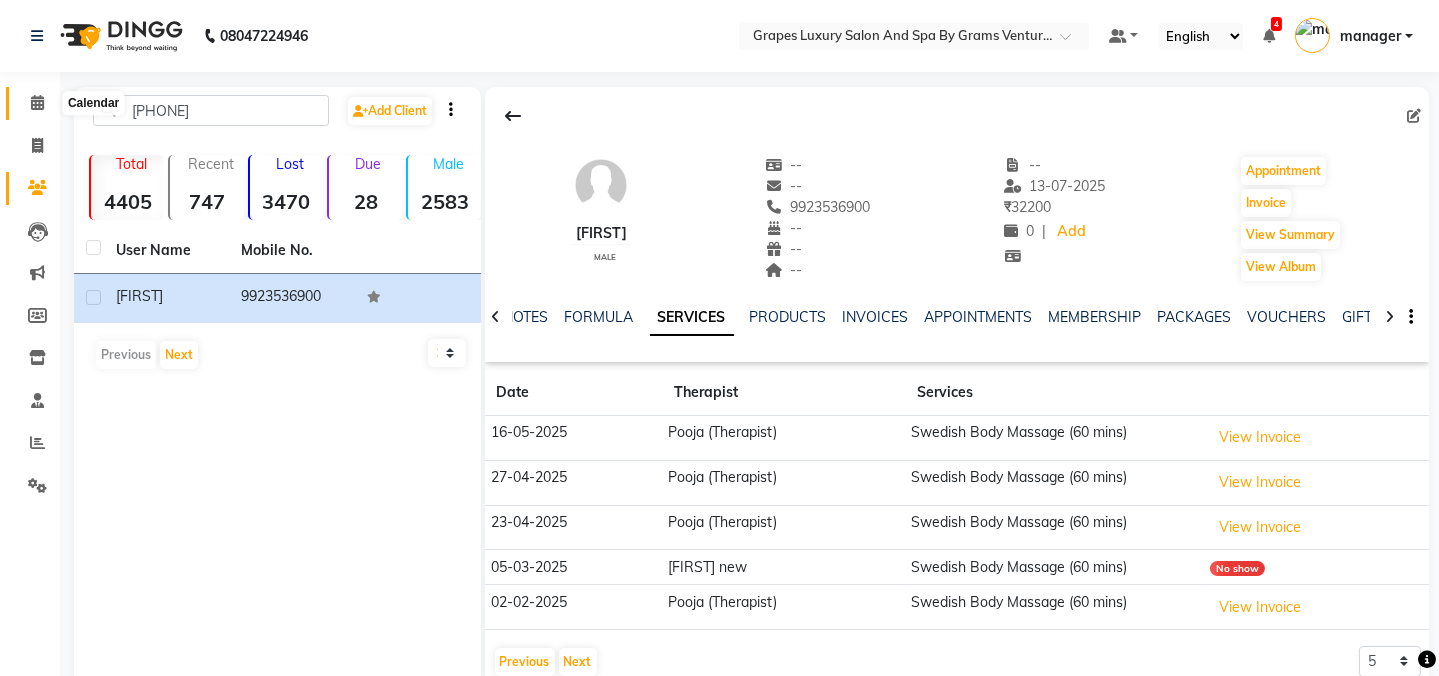 click 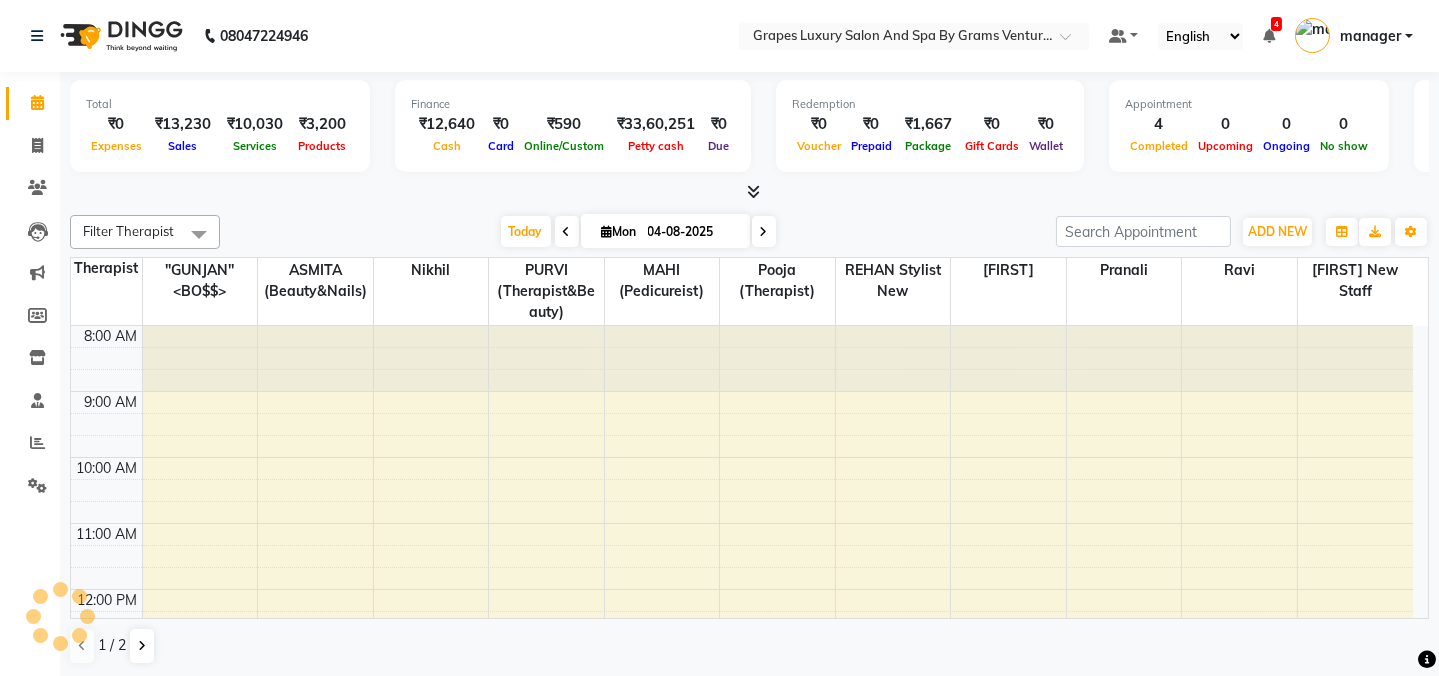 scroll, scrollTop: 523, scrollLeft: 0, axis: vertical 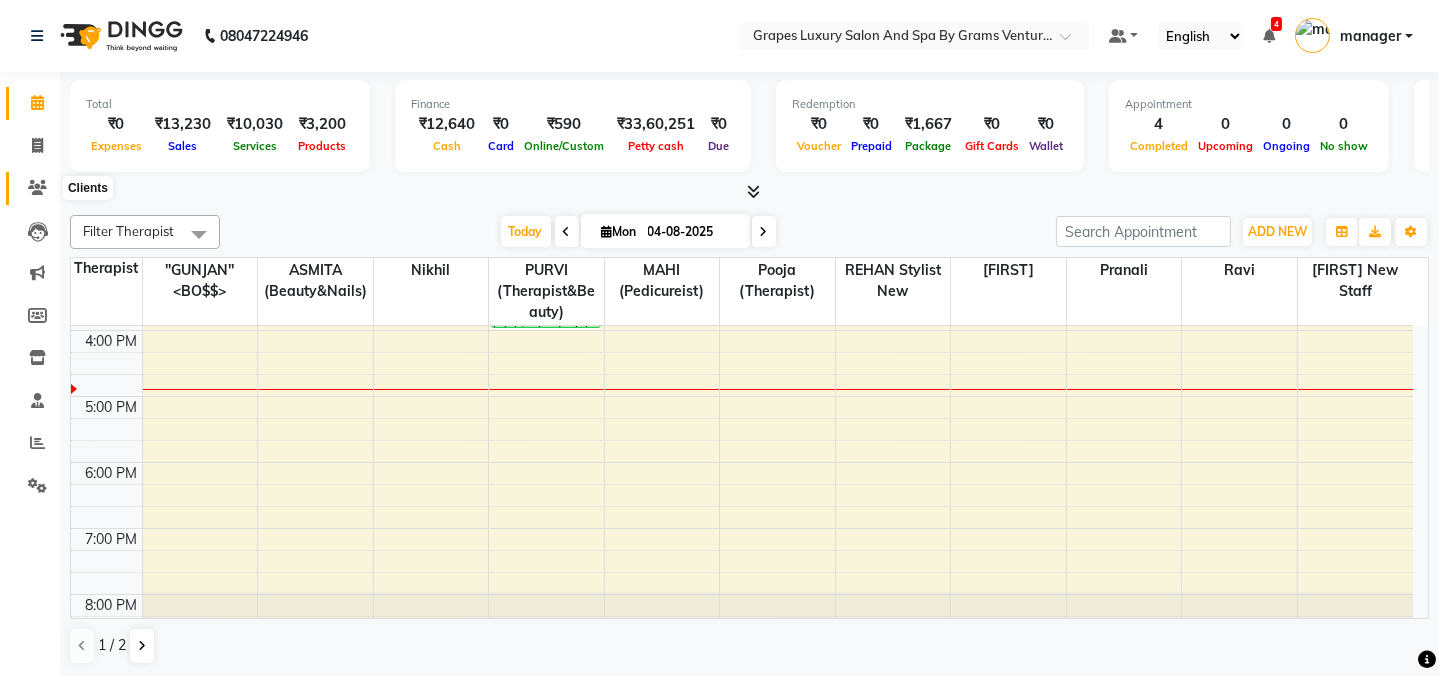drag, startPoint x: 19, startPoint y: 191, endPoint x: 48, endPoint y: 182, distance: 30.364452 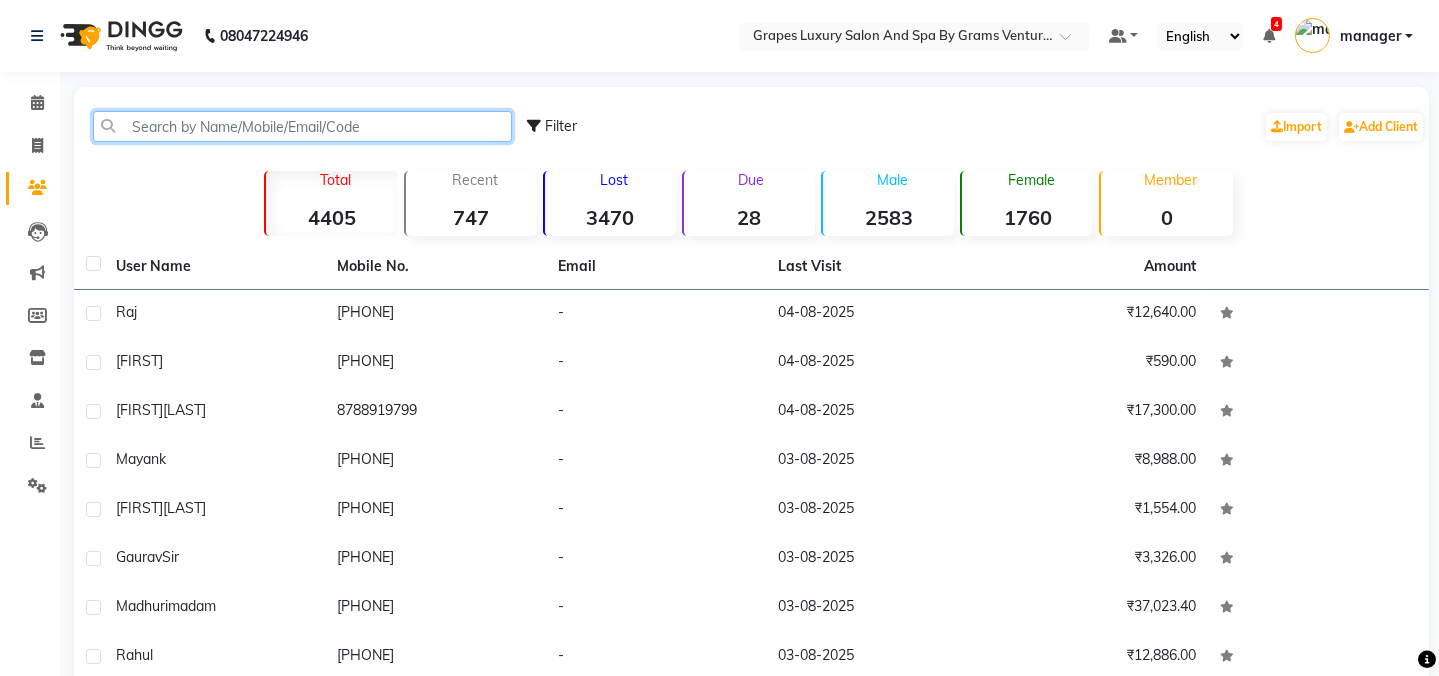 click 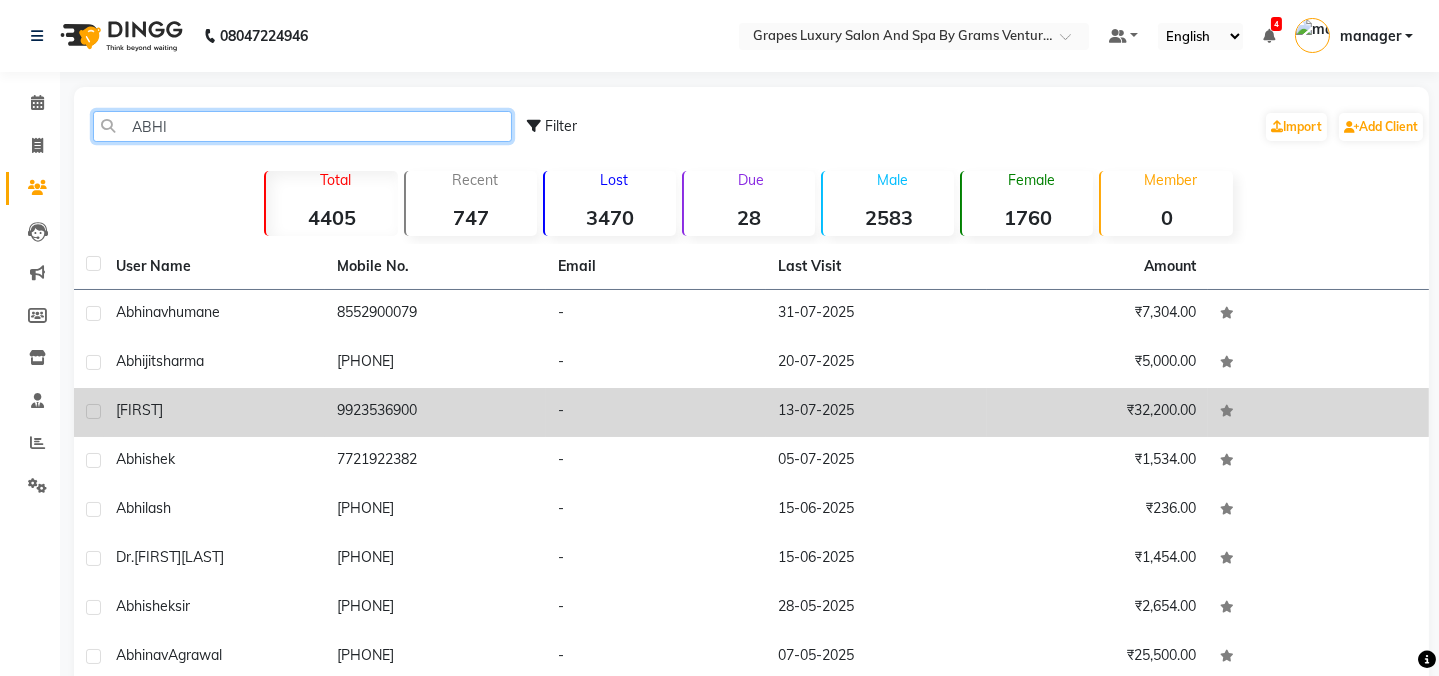 type on "ABHI" 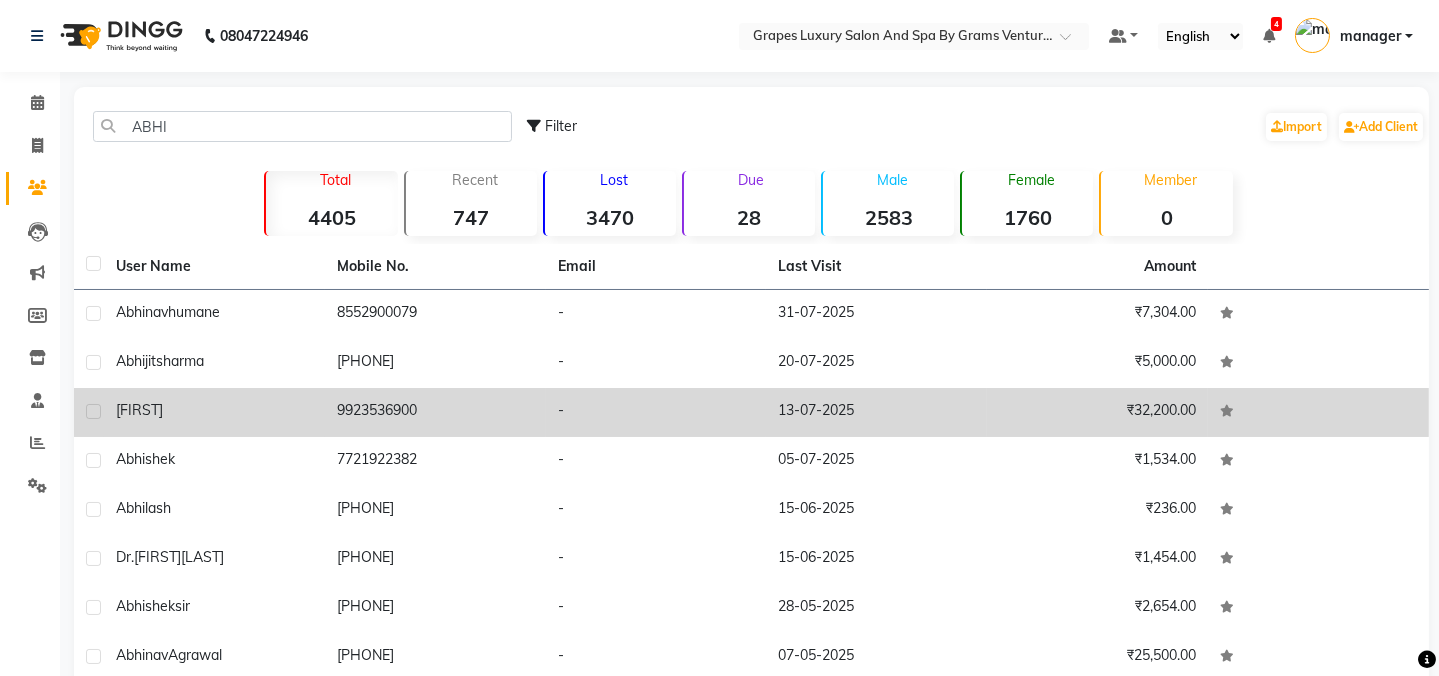 drag, startPoint x: 217, startPoint y: 425, endPoint x: 391, endPoint y: 396, distance: 176.40012 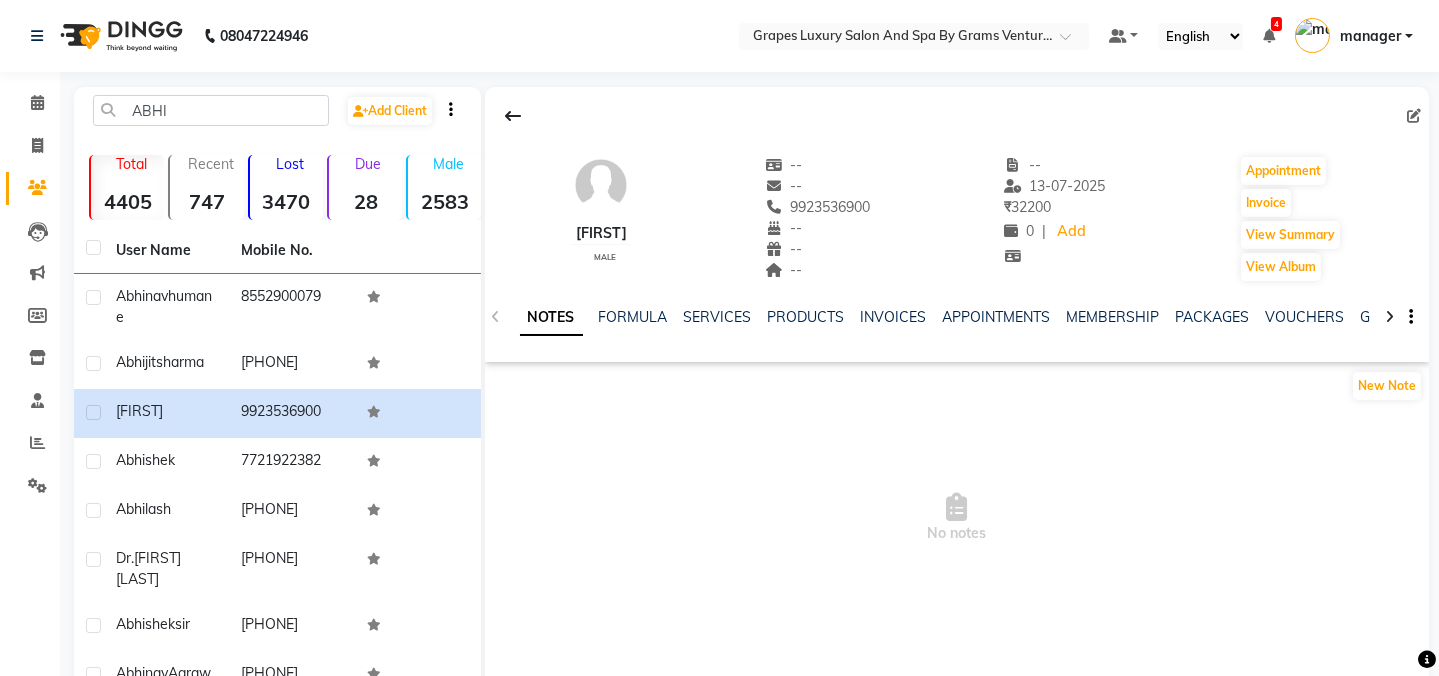 click on "SERVICES" 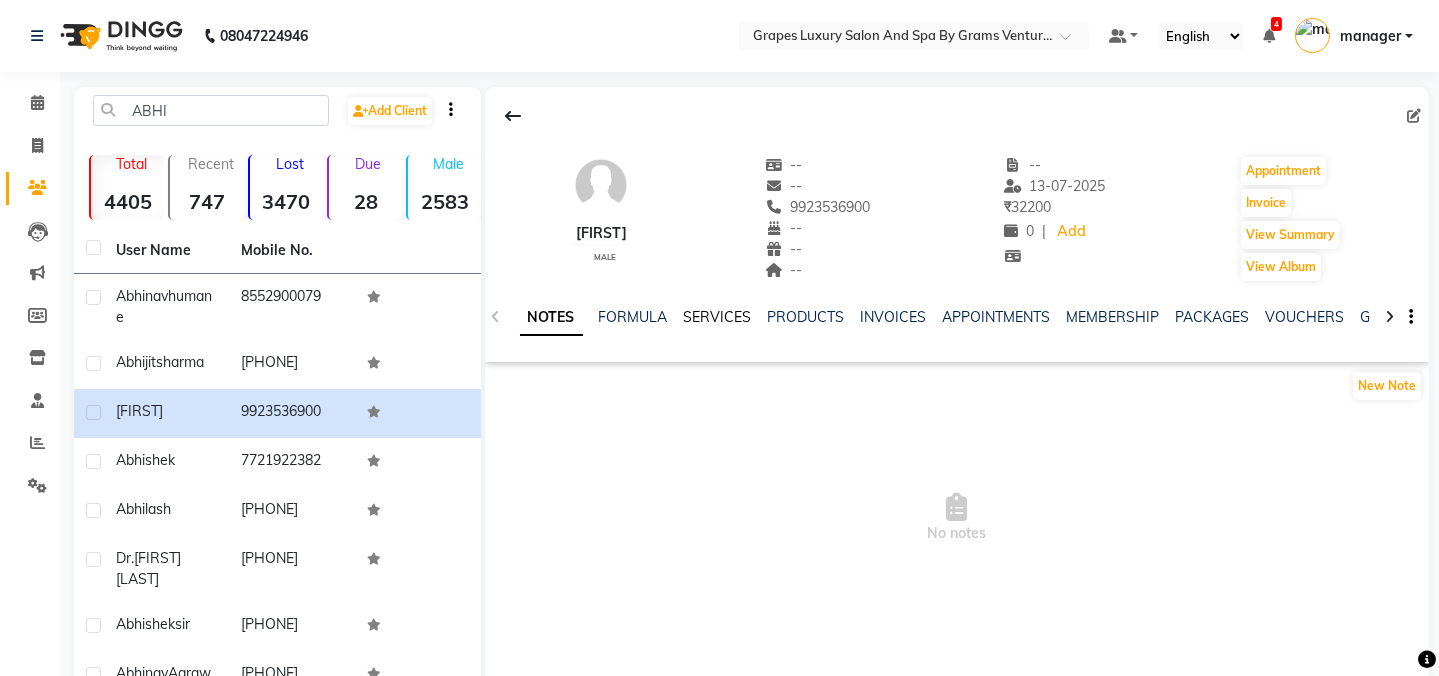 click on "SERVICES" 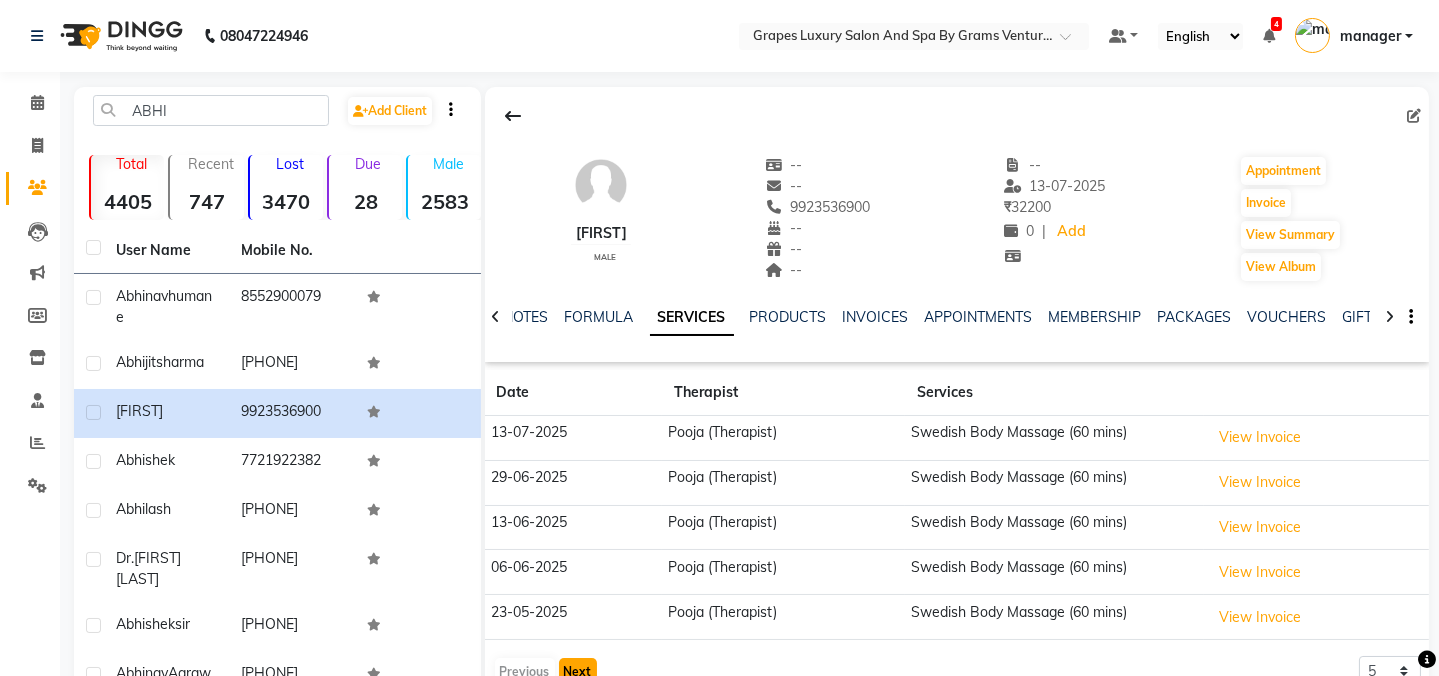 click on "Next" 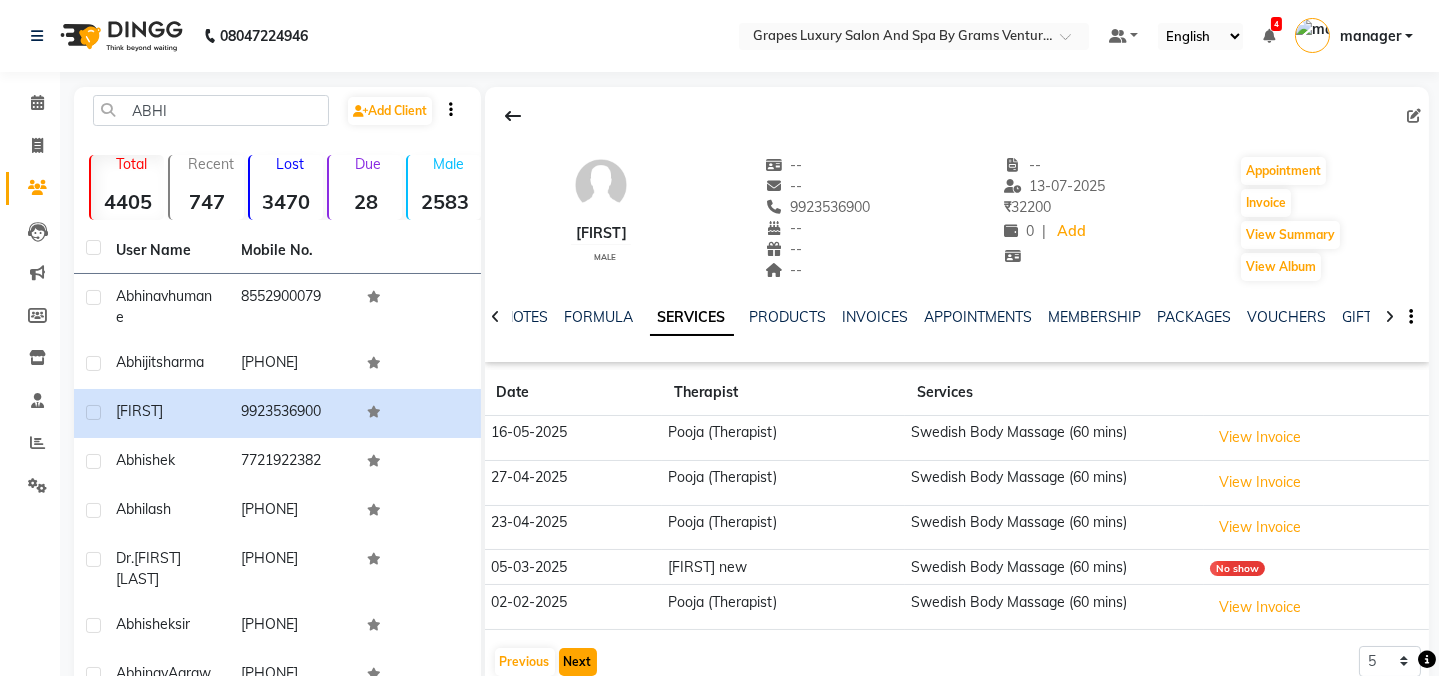 click on "Next" 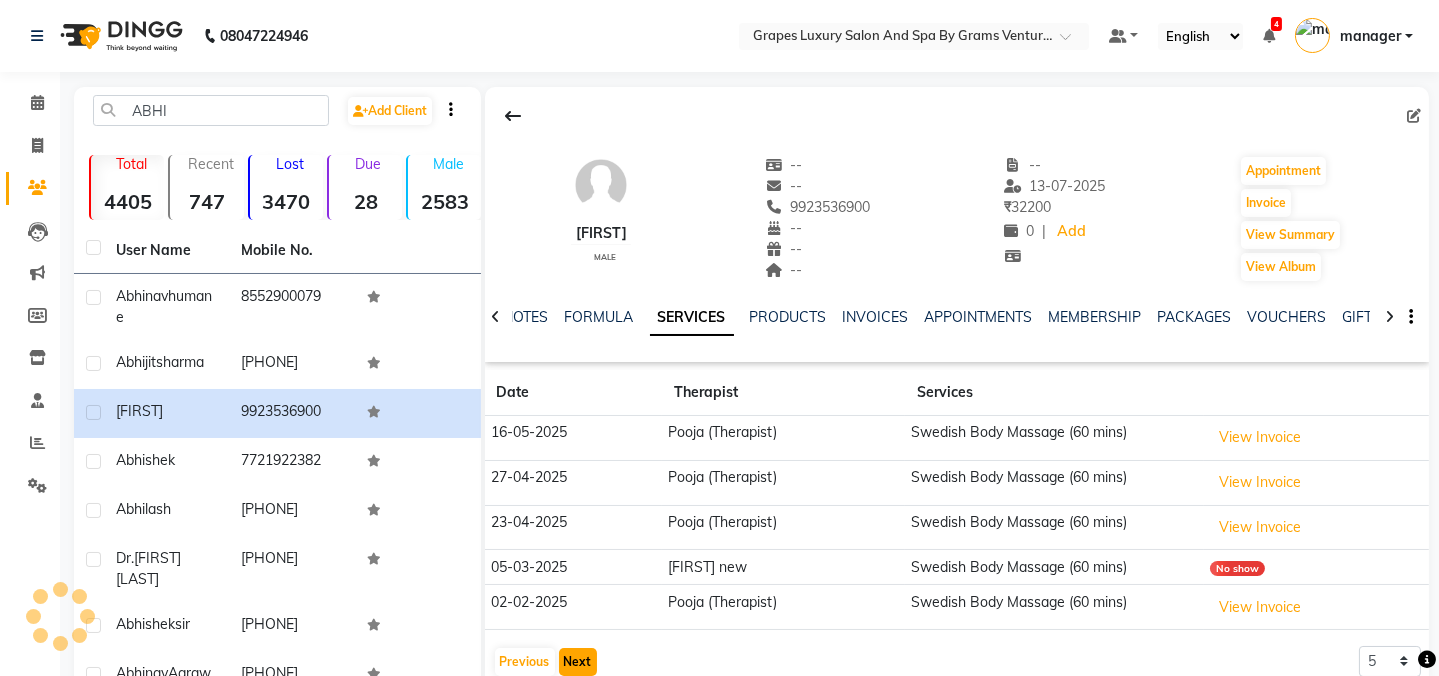 click on "Next" 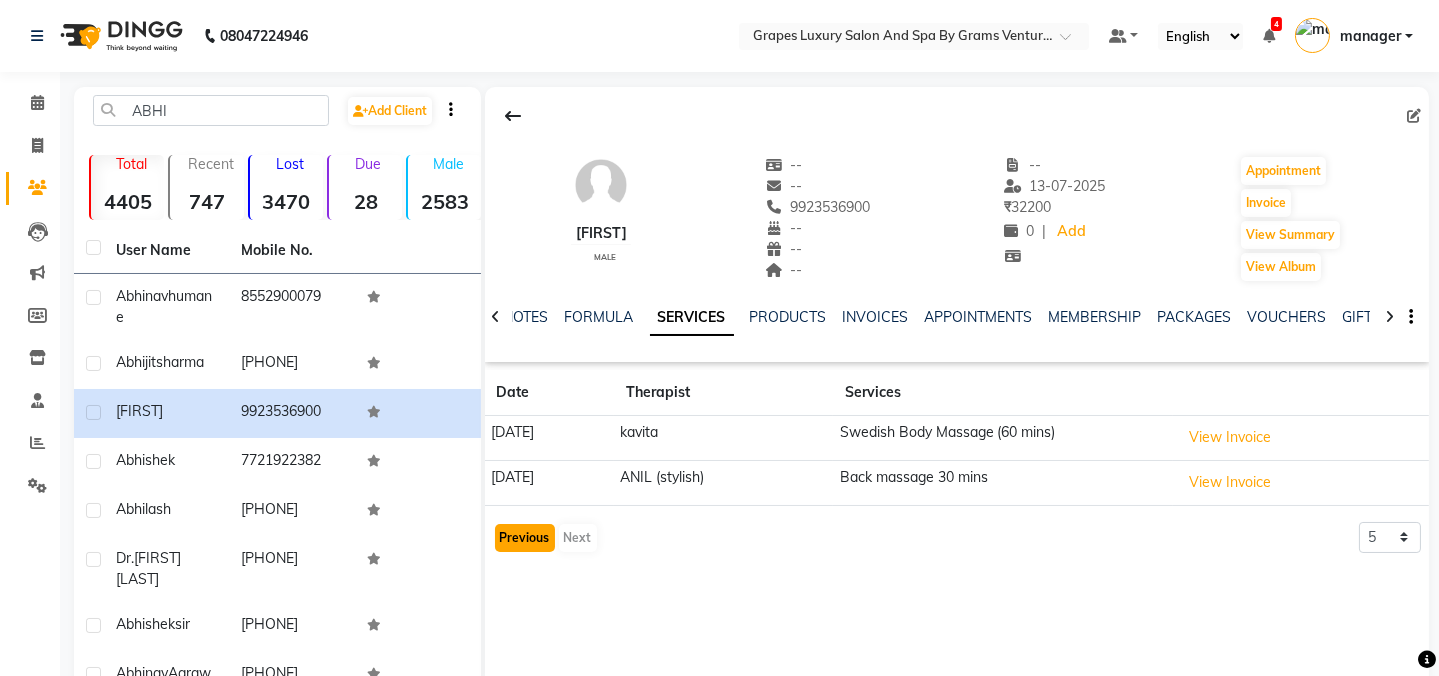 click on "Previous" 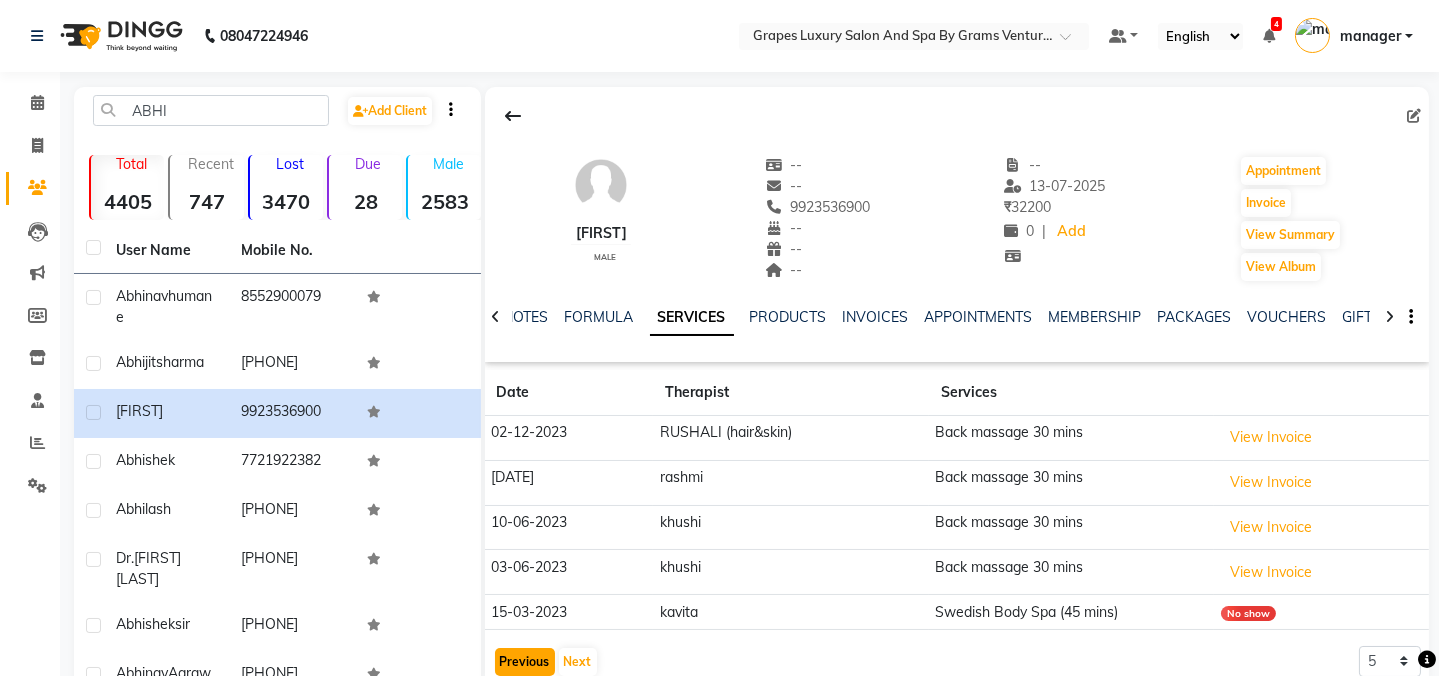 click on "Previous" 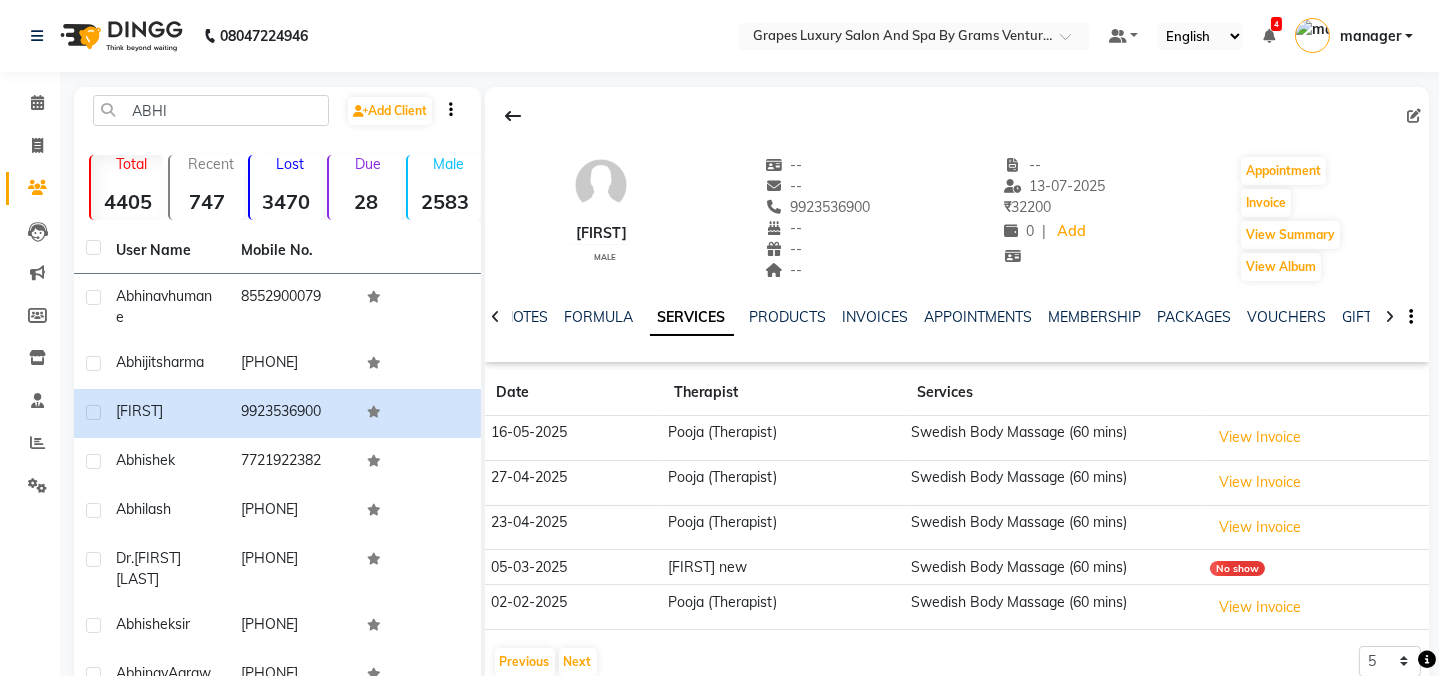 drag, startPoint x: 884, startPoint y: 205, endPoint x: 800, endPoint y: 217, distance: 84.85281 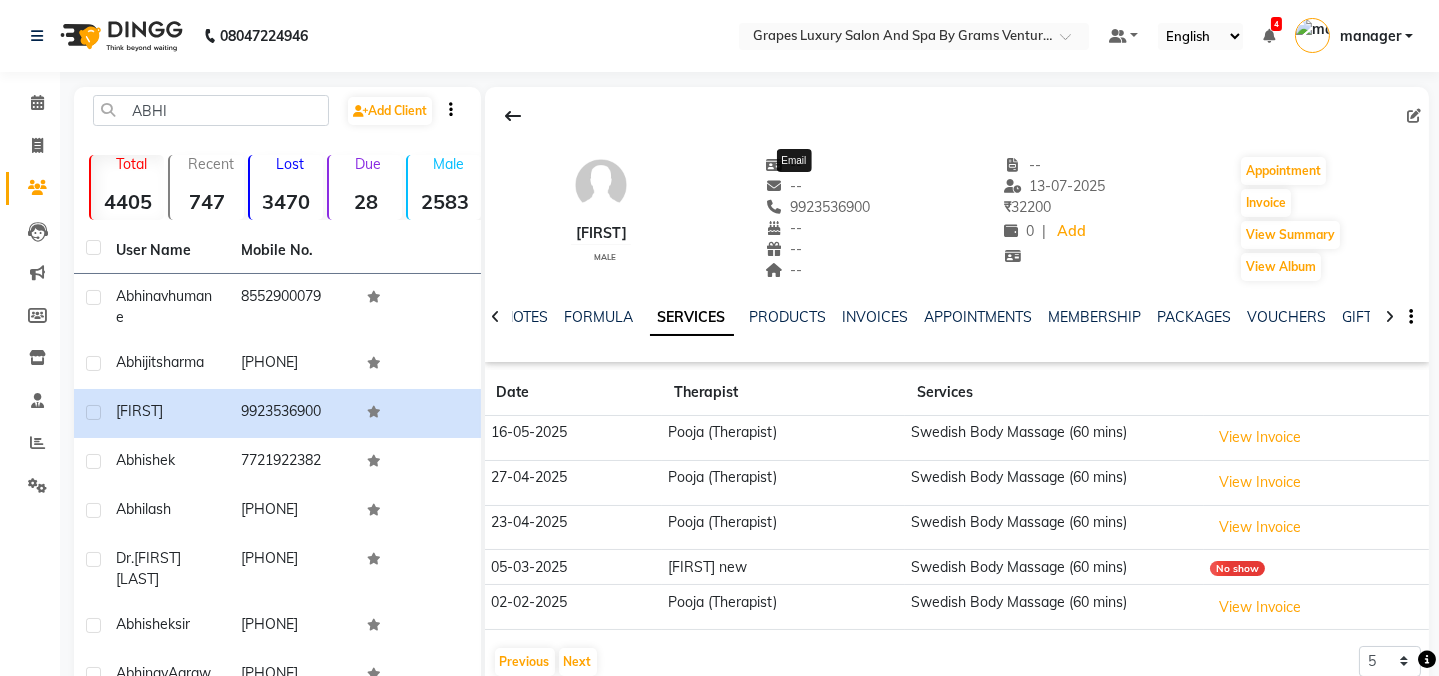 click on "--" 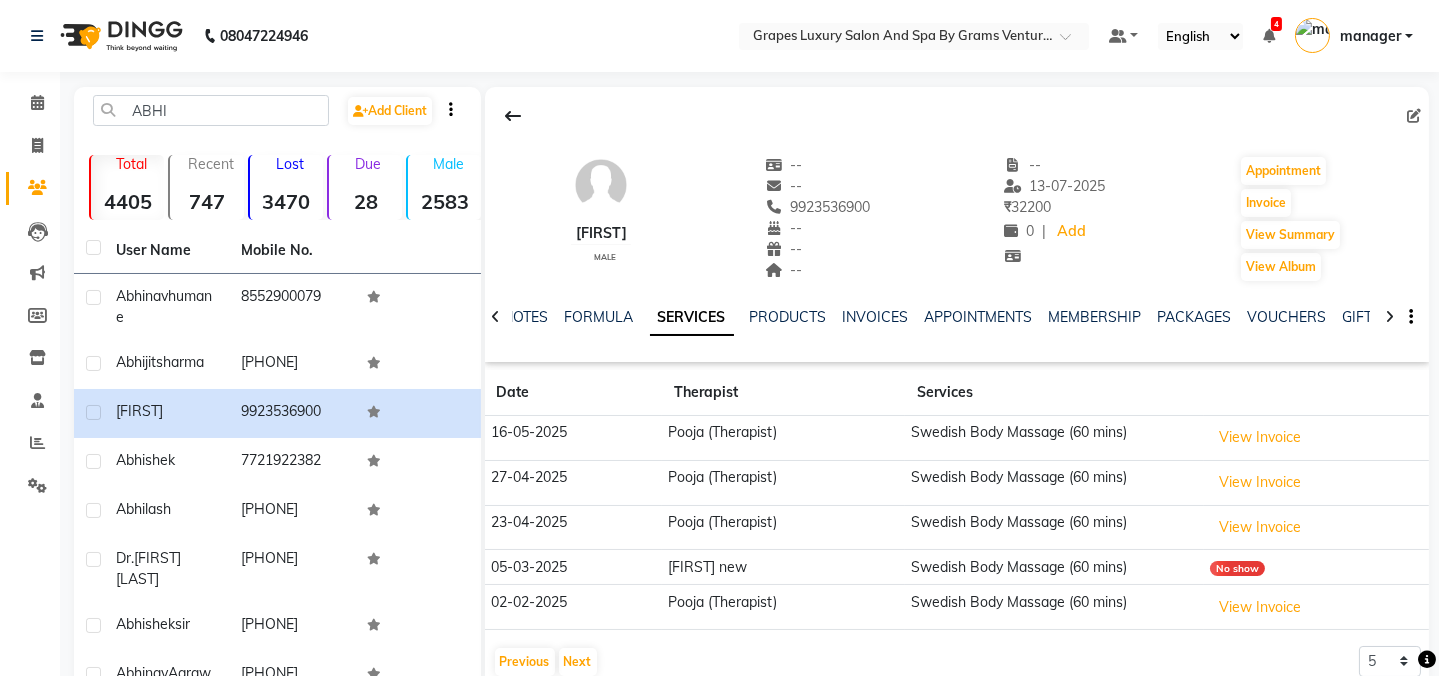 drag, startPoint x: 794, startPoint y: 206, endPoint x: 886, endPoint y: 217, distance: 92.65527 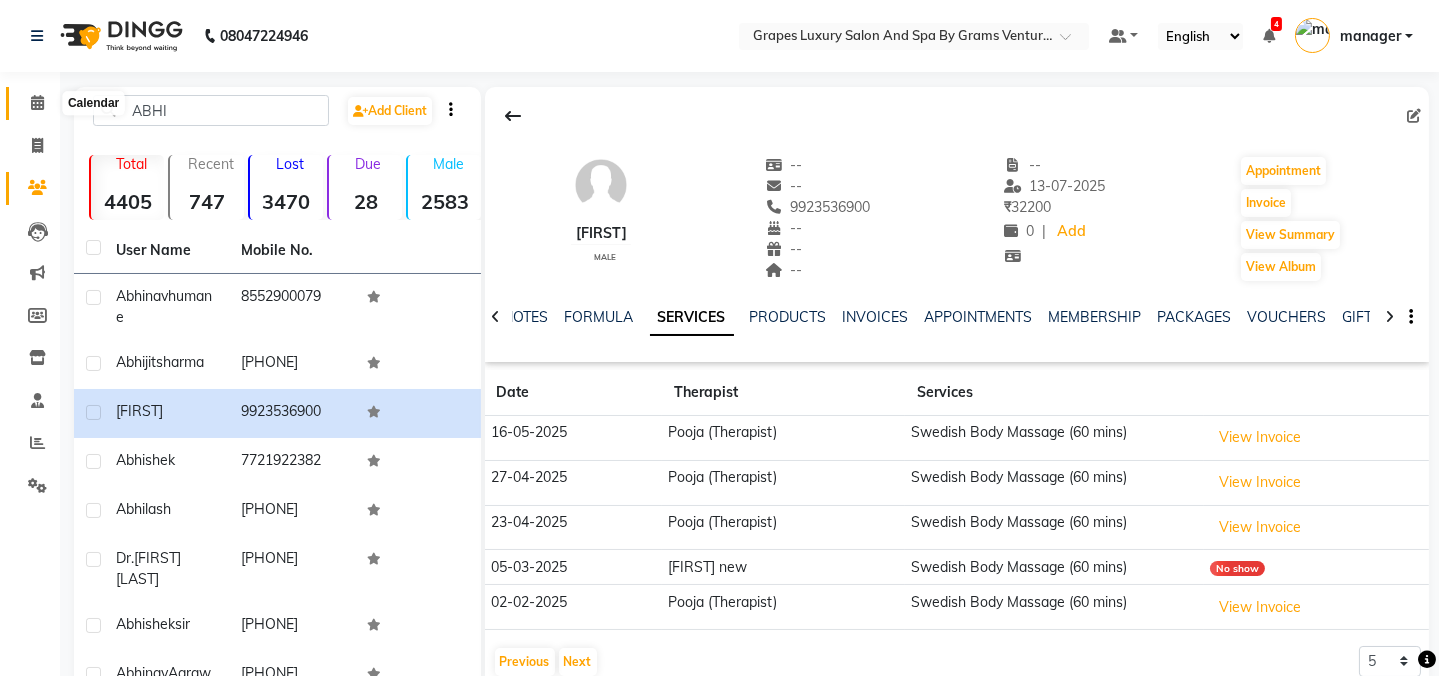 click 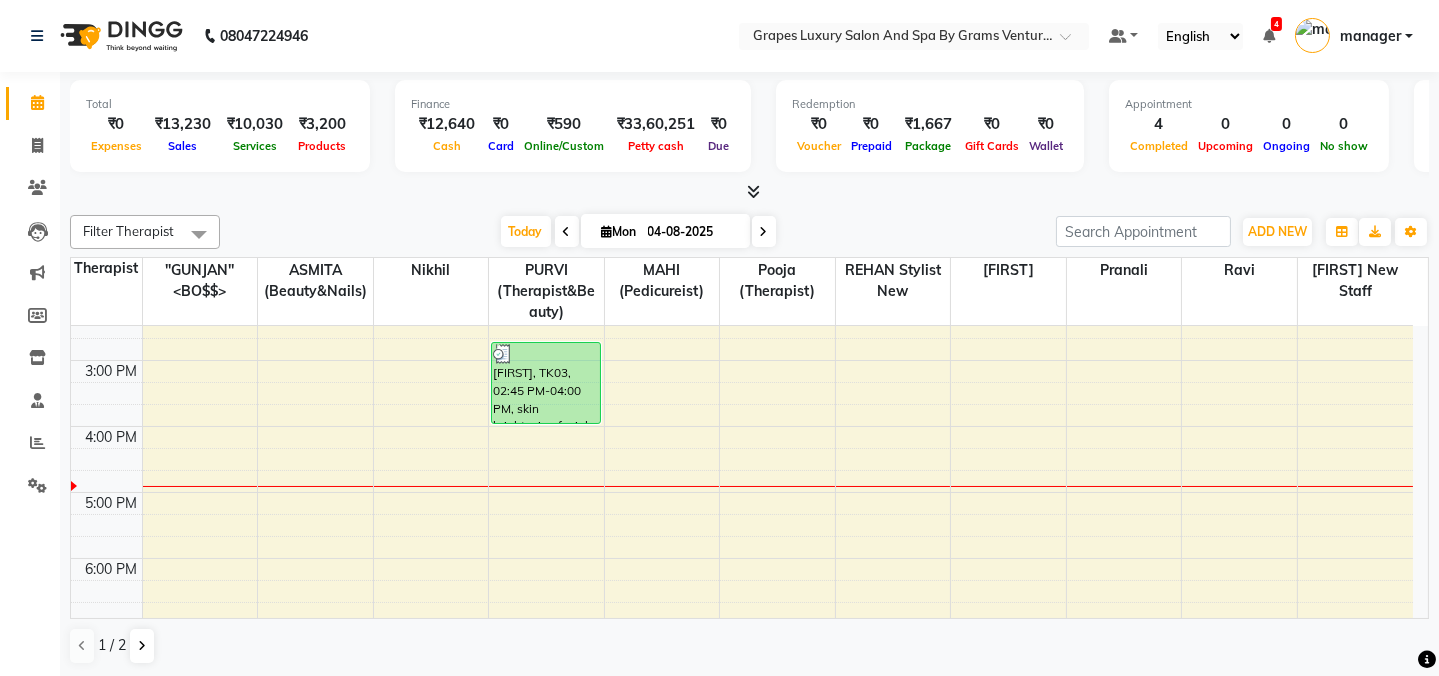 scroll, scrollTop: 493, scrollLeft: 0, axis: vertical 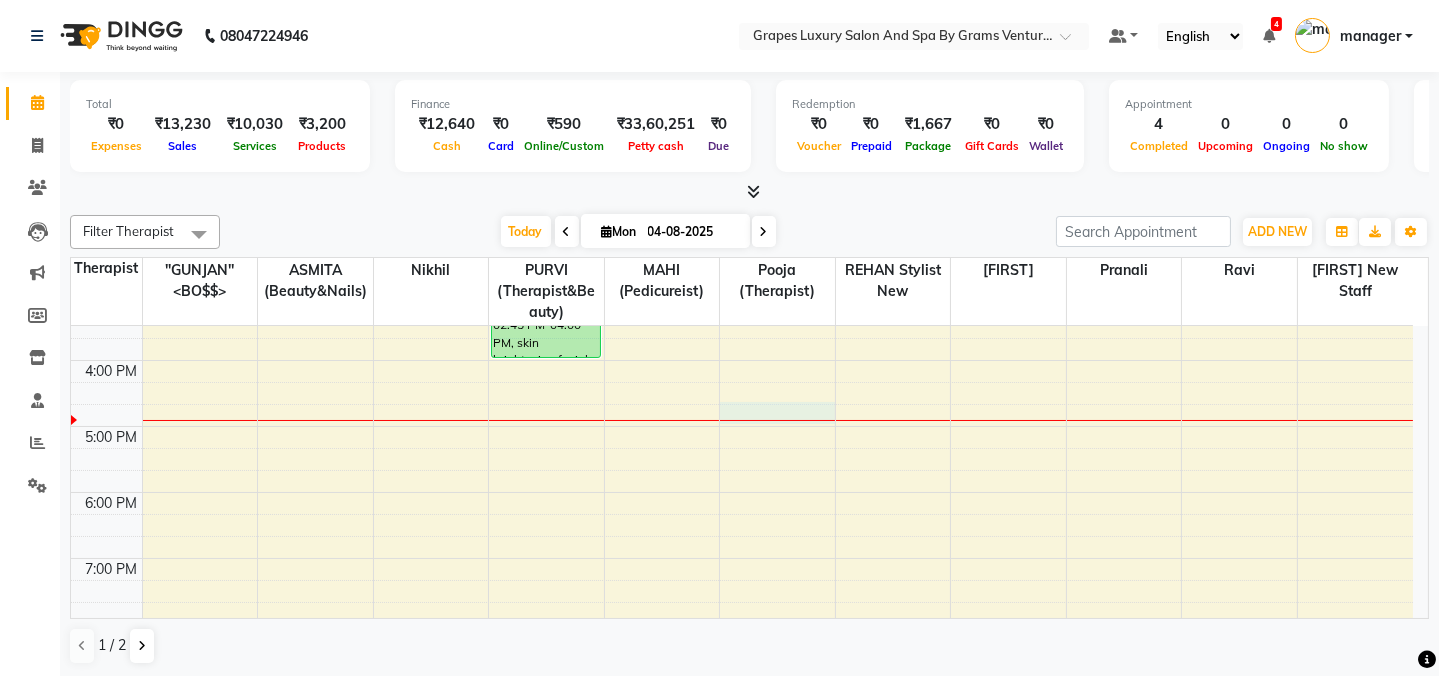 click on "8:00 AM 9:00 AM 10:00 AM 11:00 AM 12:00 PM 1:00 PM 2:00 PM 3:00 PM 4:00 PM 5:00 PM 6:00 PM 7:00 PM 8:00 PM     Raj, TK03, 02:45 PM-04:00 PM, skin brightening facial (₹2500),De Tan Face & Neck (15 mins) (₹500)     [LAST], TK01, 12:00 PM-01:00 PM, Swedish Body Massage (60 mins)" at bounding box center (742, 261) 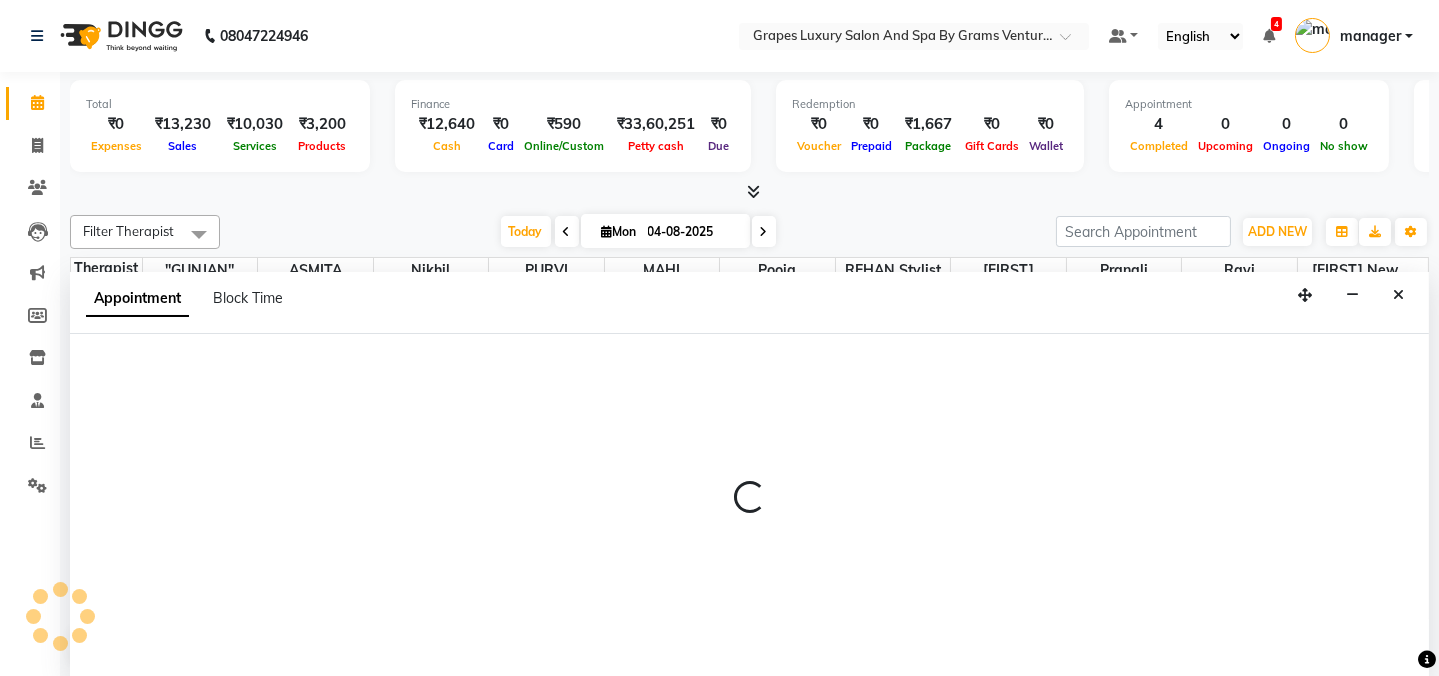 scroll, scrollTop: 0, scrollLeft: 0, axis: both 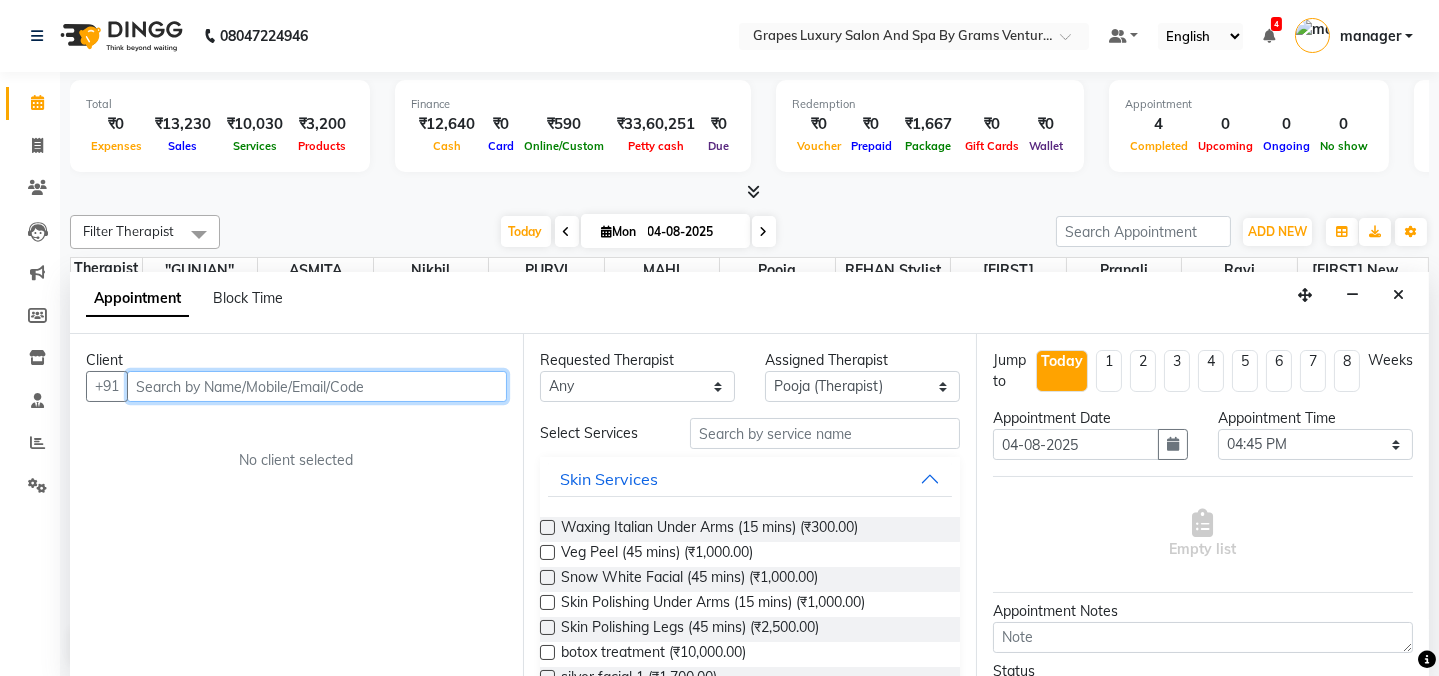 paste on "9923536900" 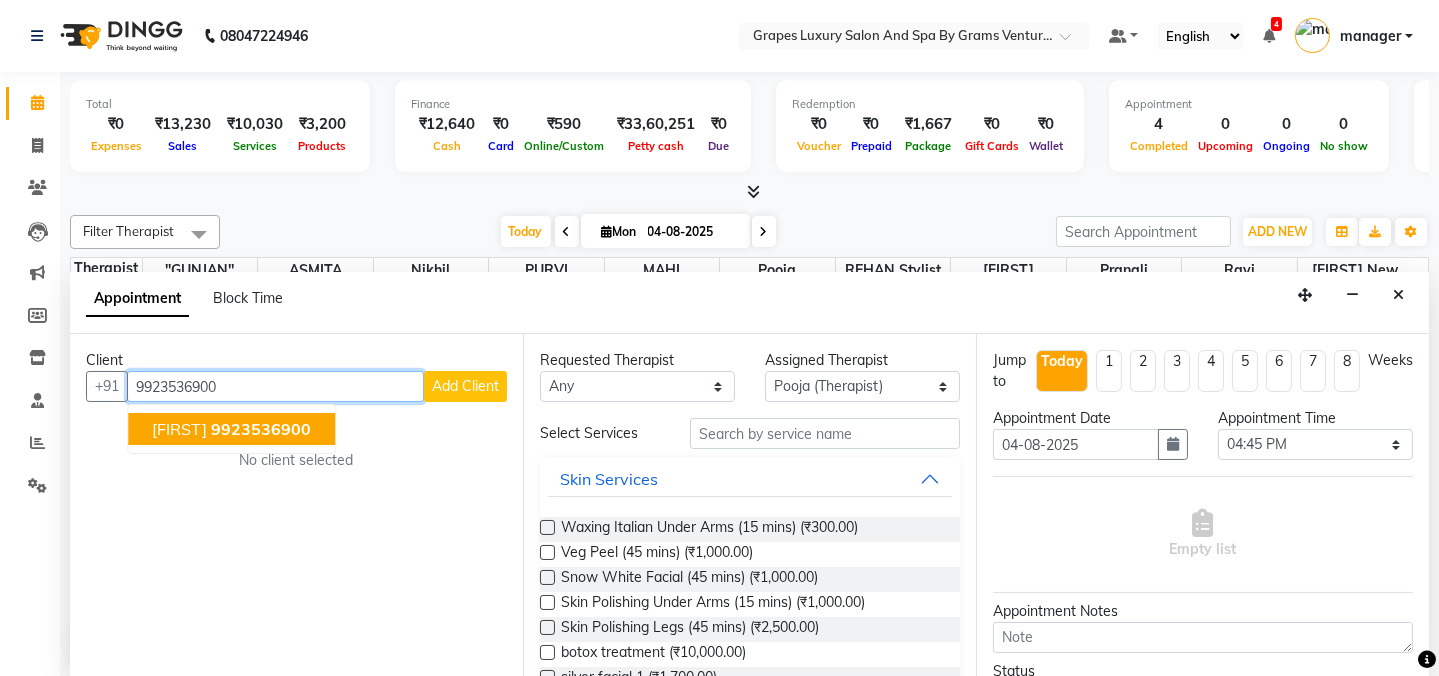 click on "9923536900" 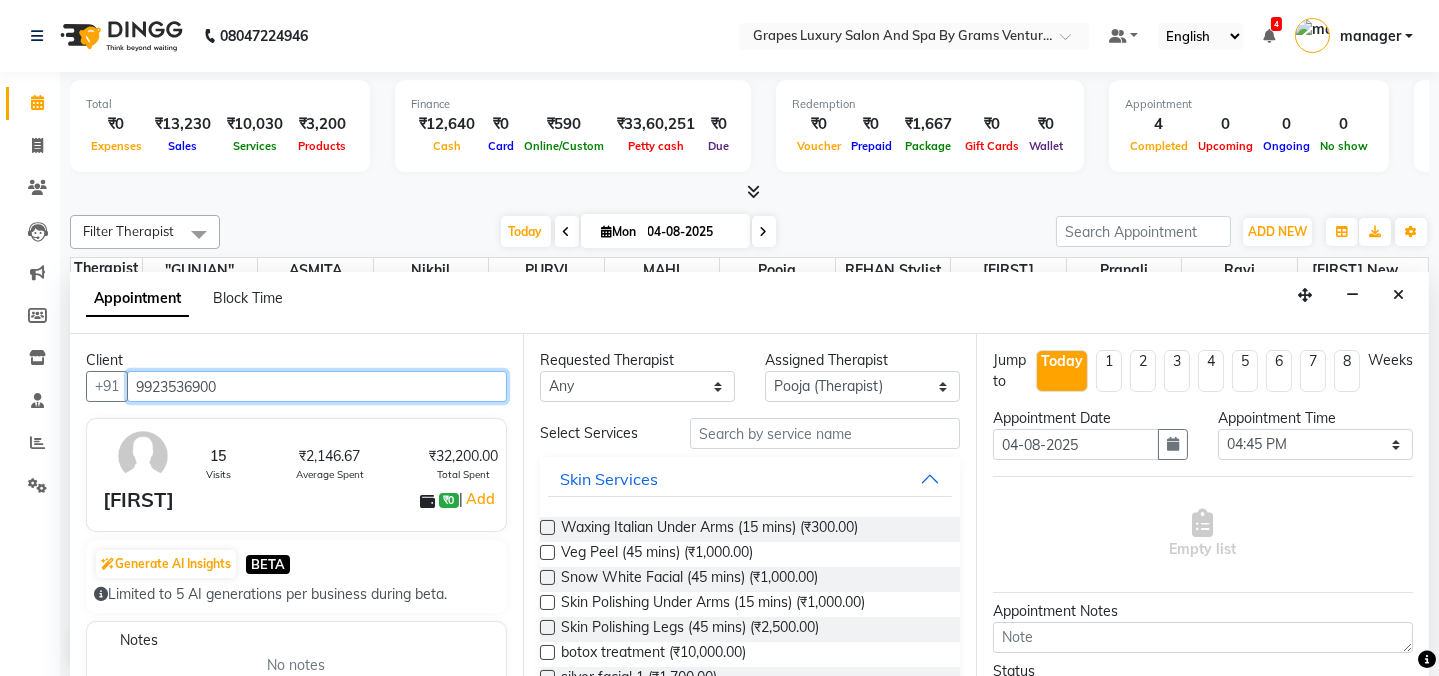 type on "9923536900" 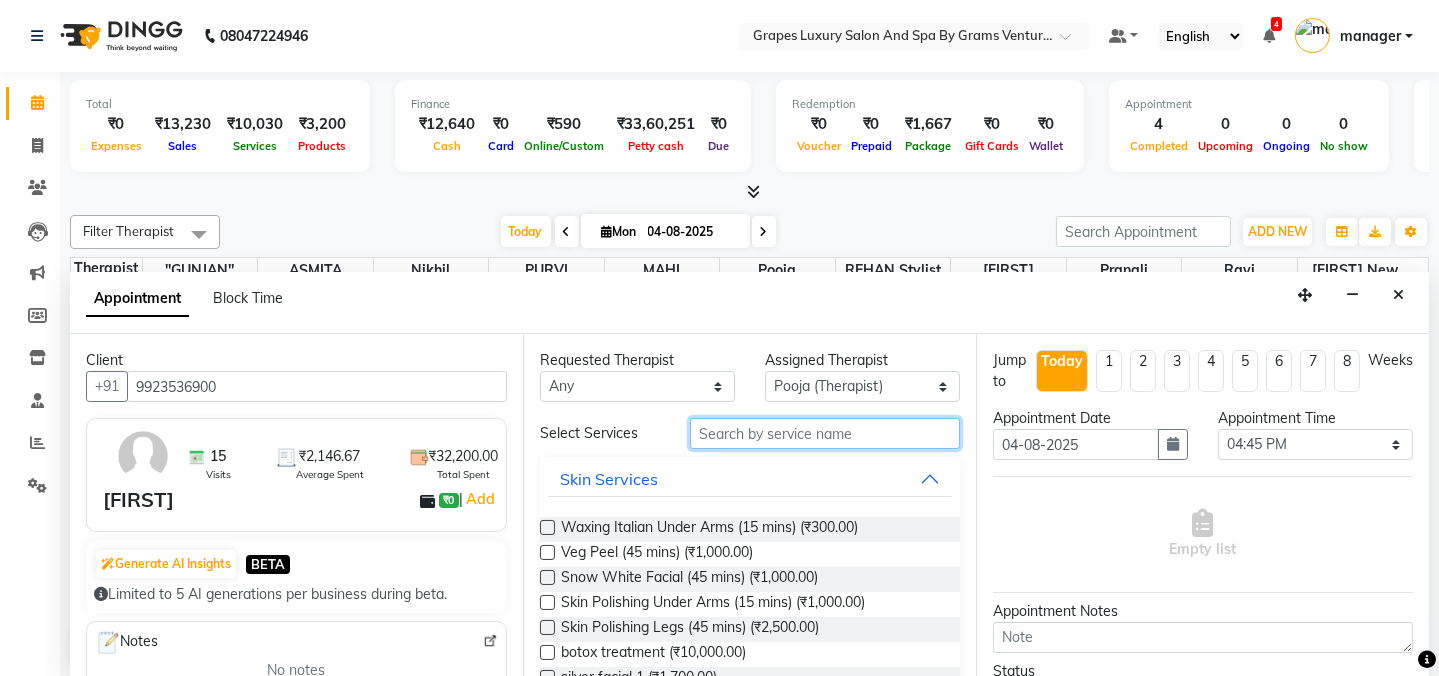 click at bounding box center (825, 433) 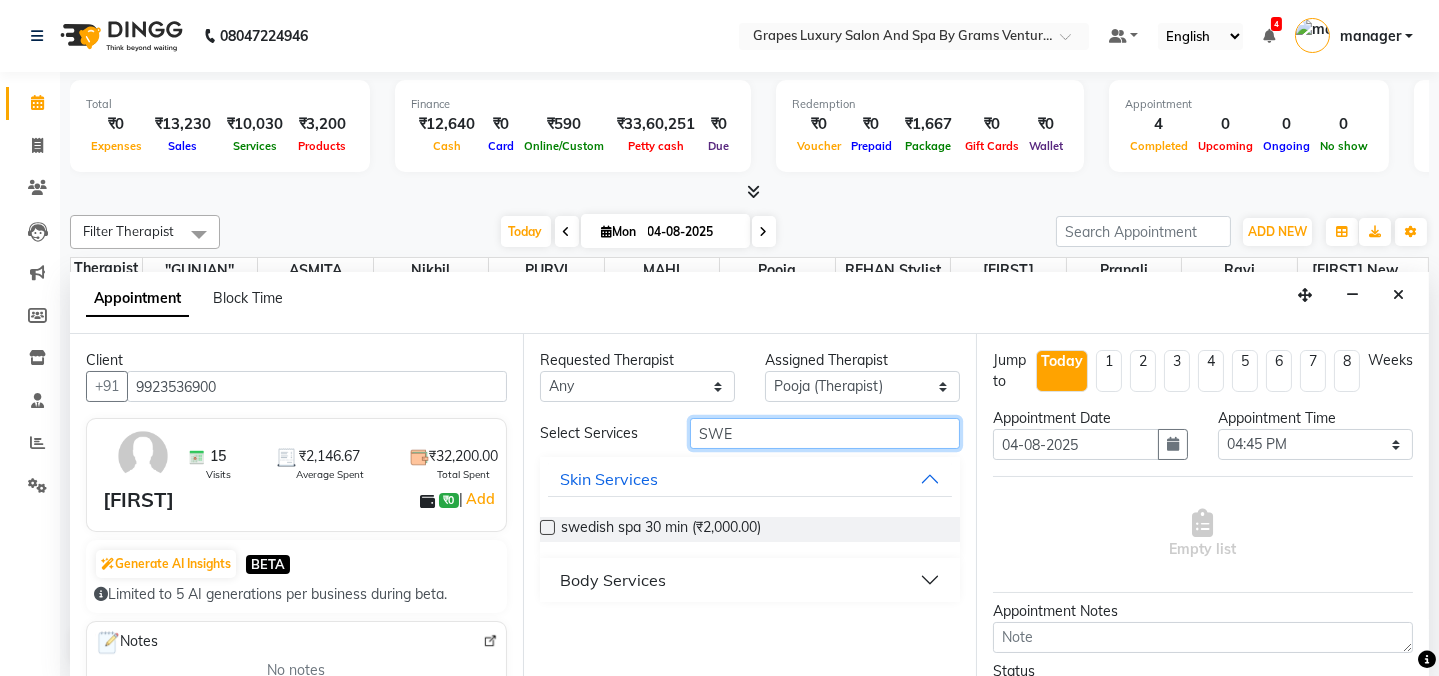 type on "SWE" 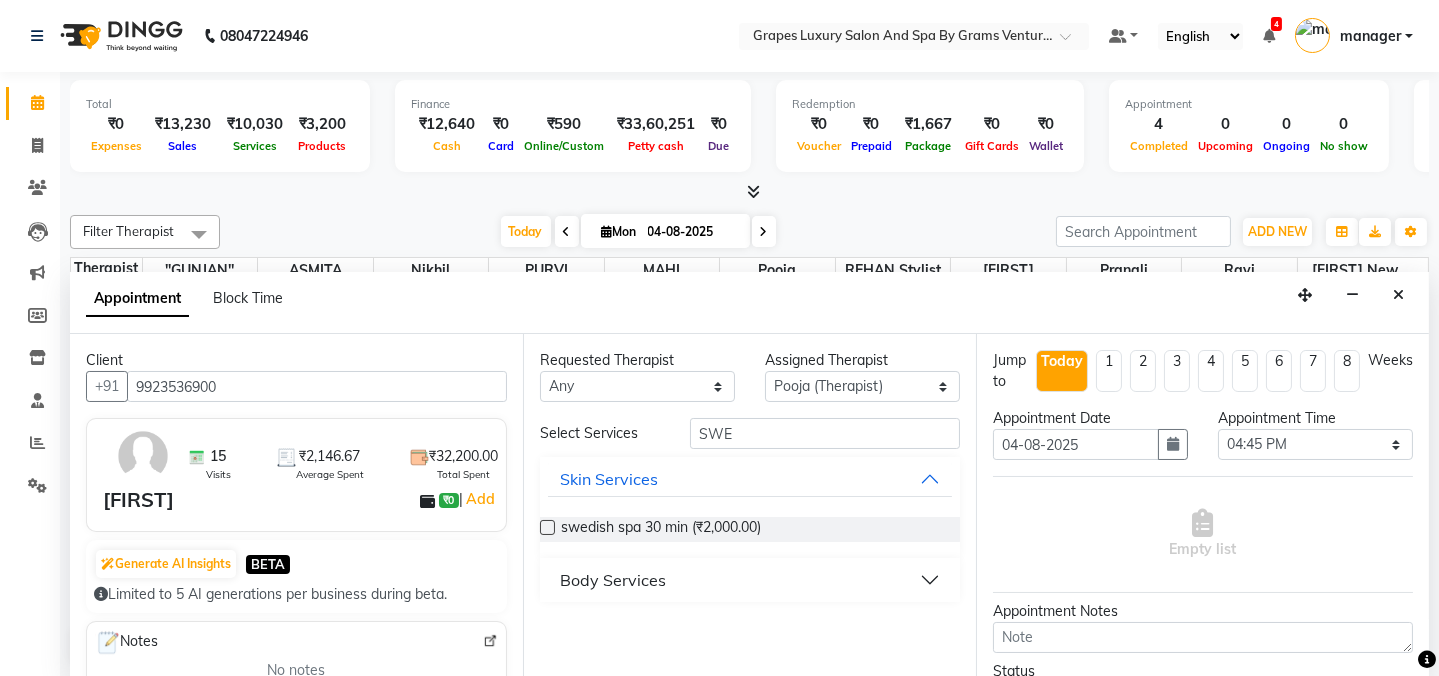 click on "Body Services" at bounding box center (613, 580) 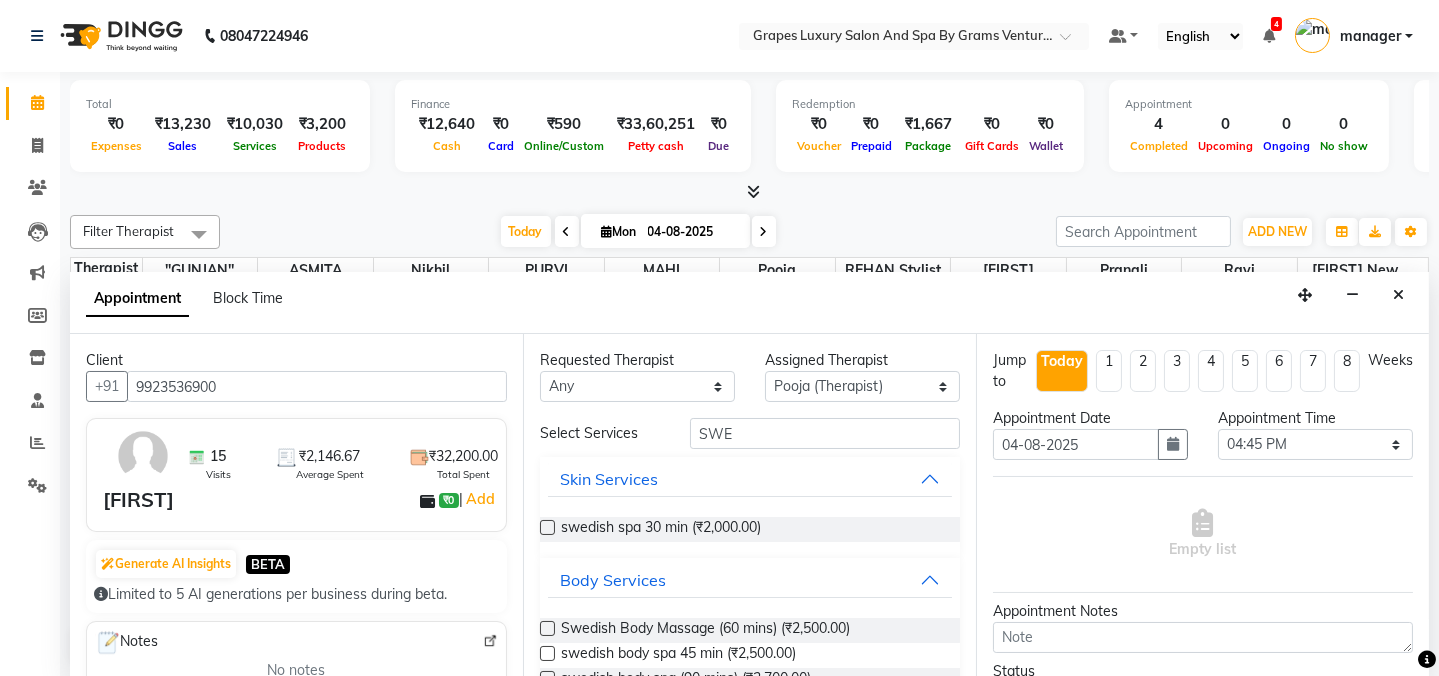 drag, startPoint x: 662, startPoint y: 620, endPoint x: 1275, endPoint y: 641, distance: 613.3596 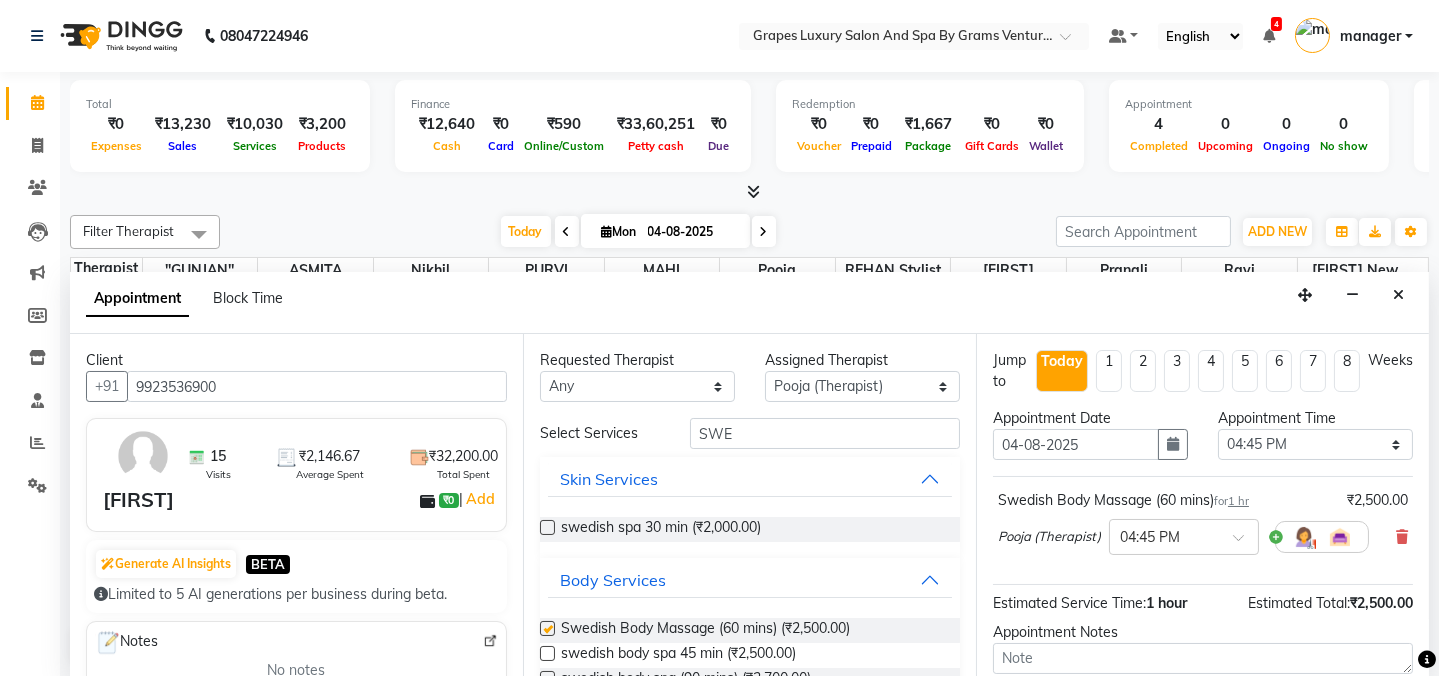 checkbox on "false" 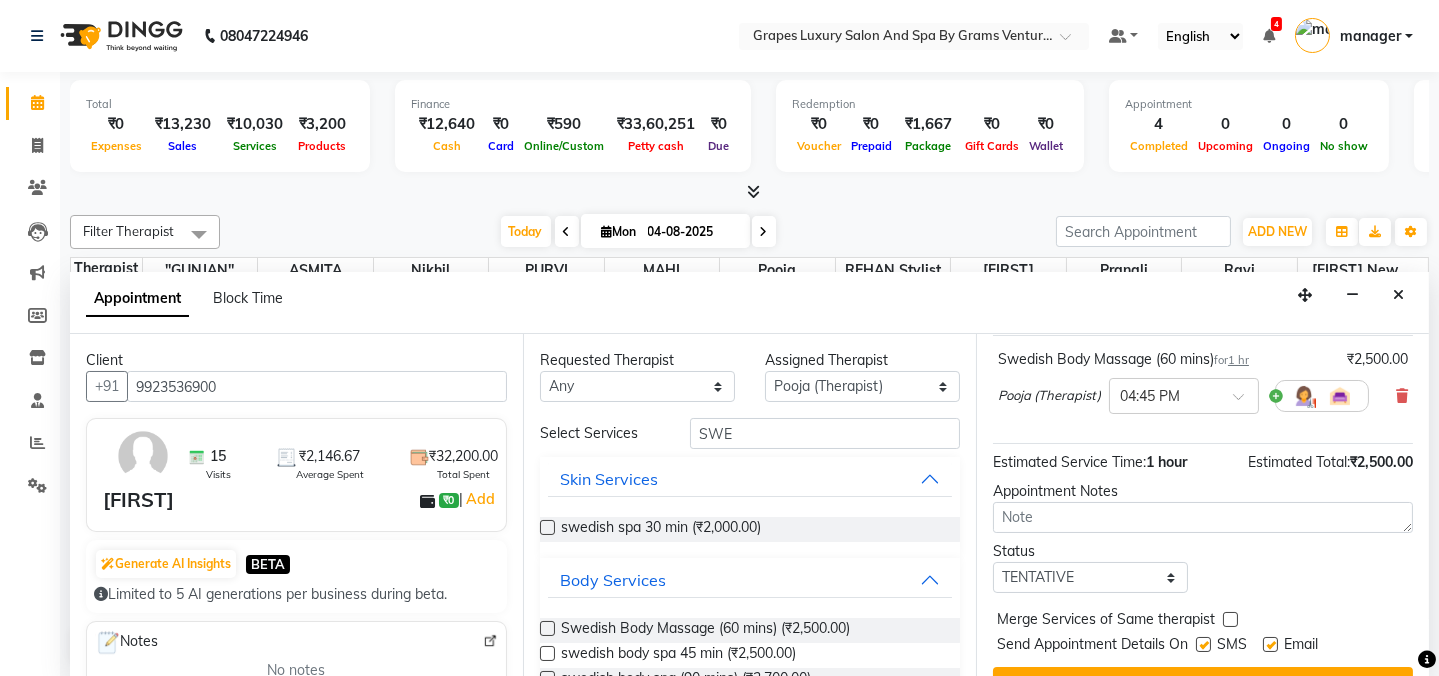 scroll, scrollTop: 181, scrollLeft: 0, axis: vertical 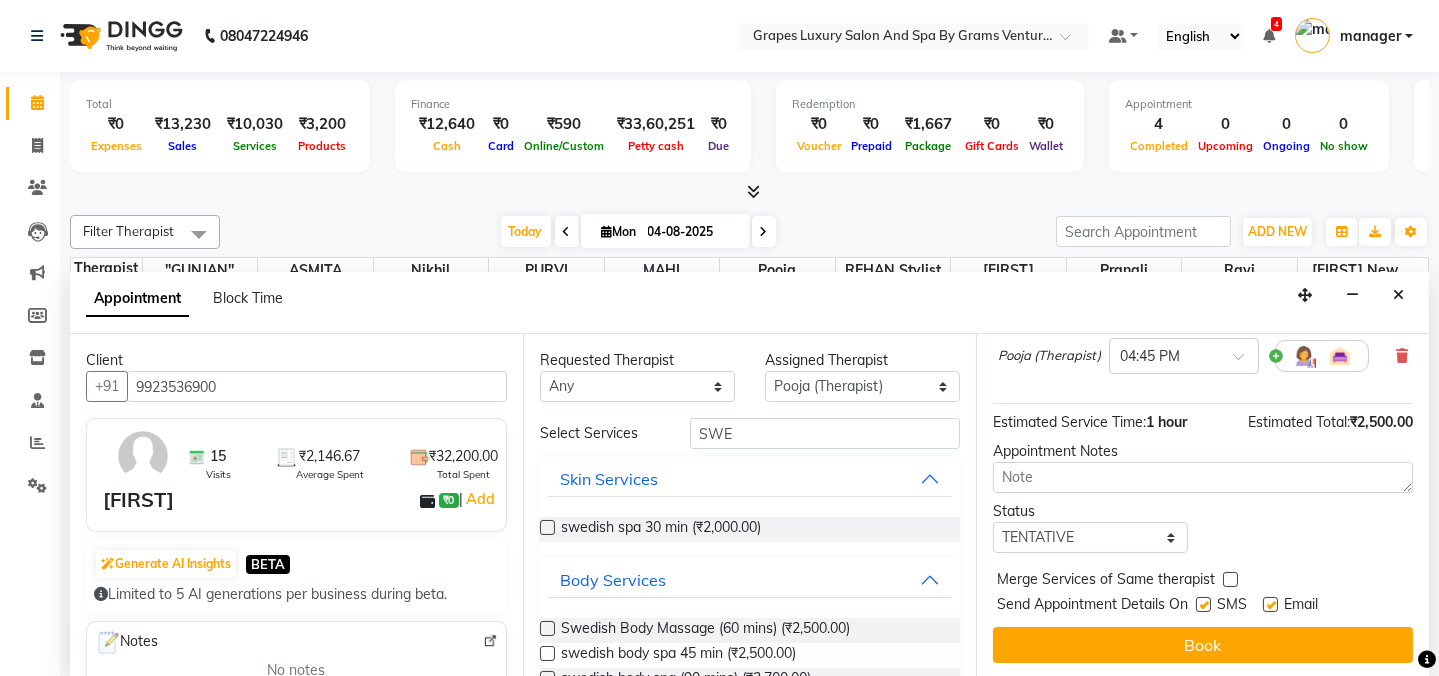 click at bounding box center [1203, 604] 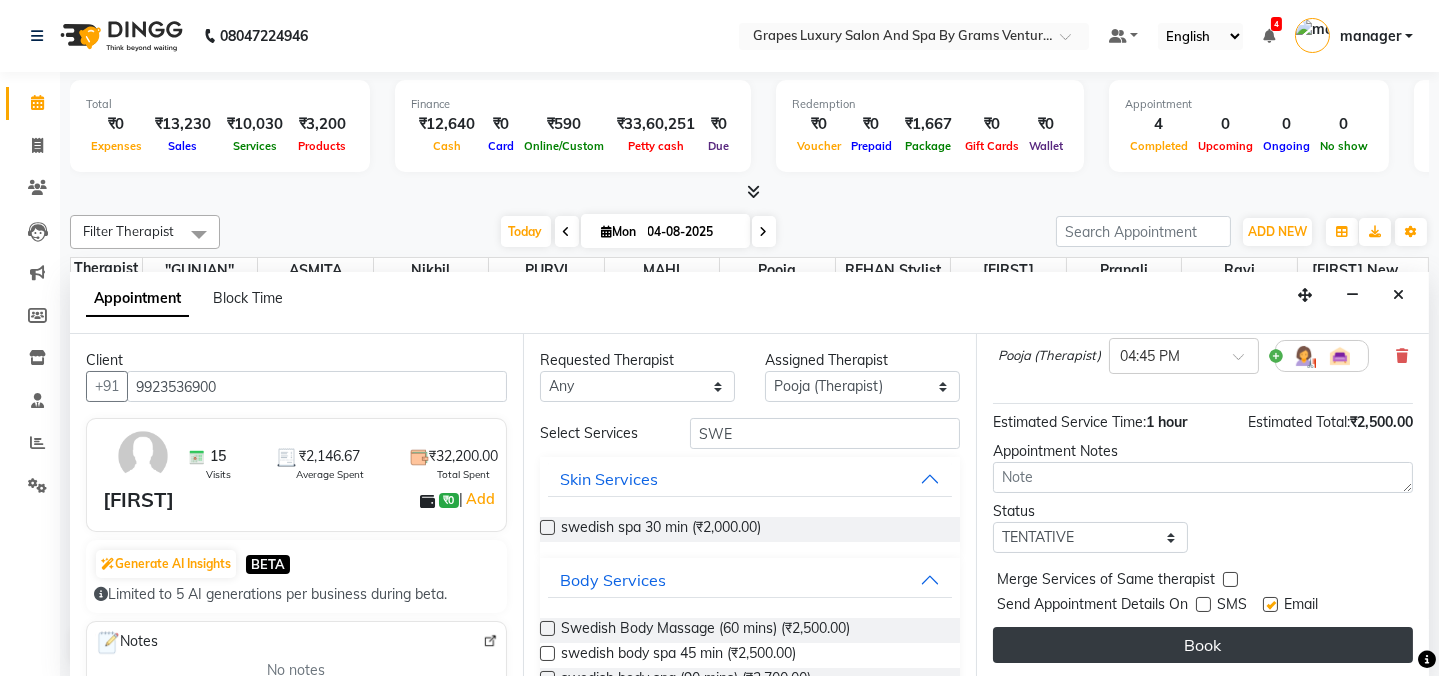 click on "Book" at bounding box center [1203, 645] 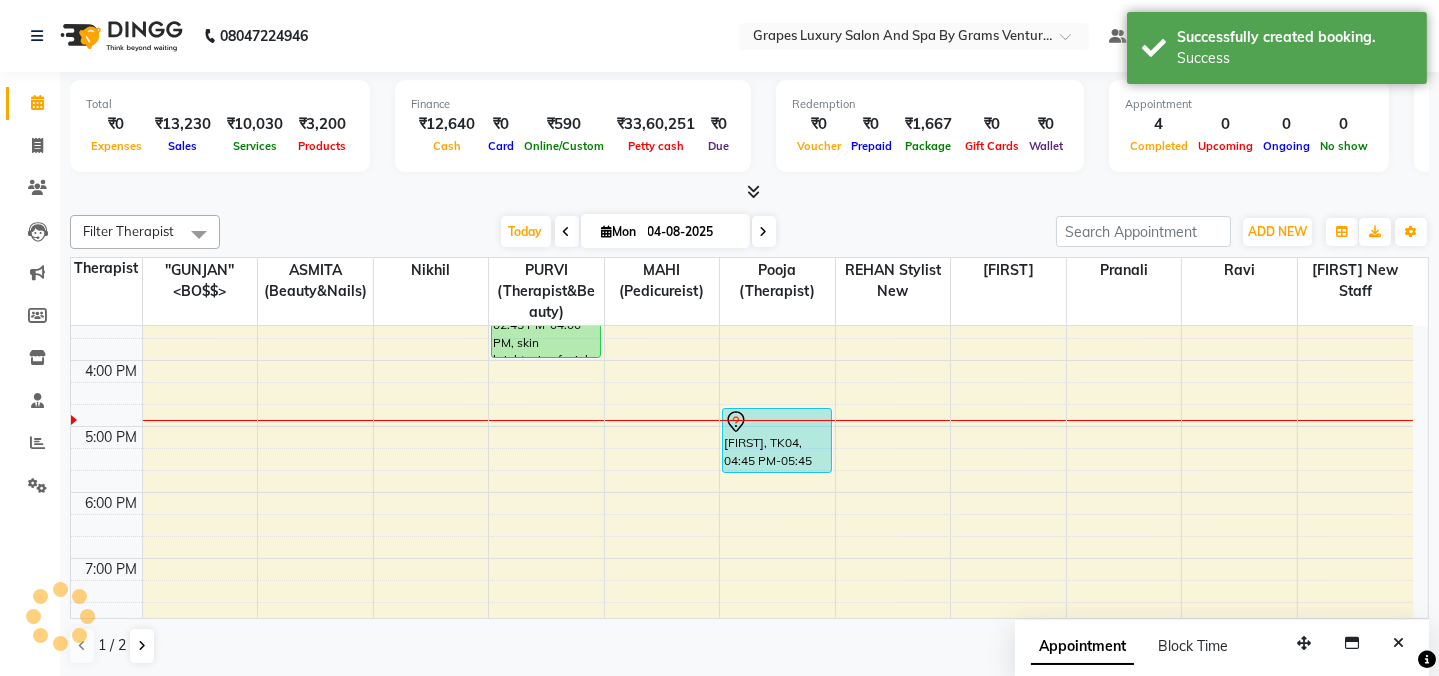 scroll, scrollTop: 0, scrollLeft: 0, axis: both 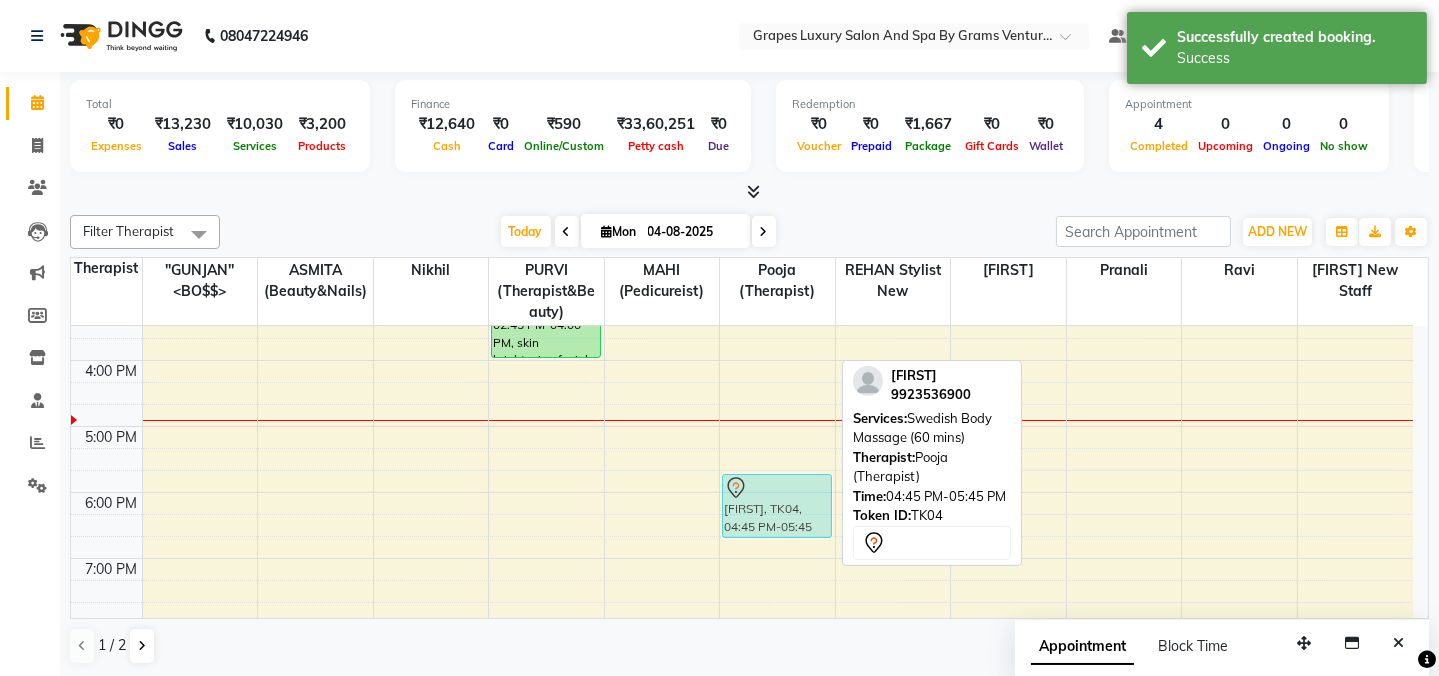 drag, startPoint x: 768, startPoint y: 424, endPoint x: 767, endPoint y: 479, distance: 55.00909 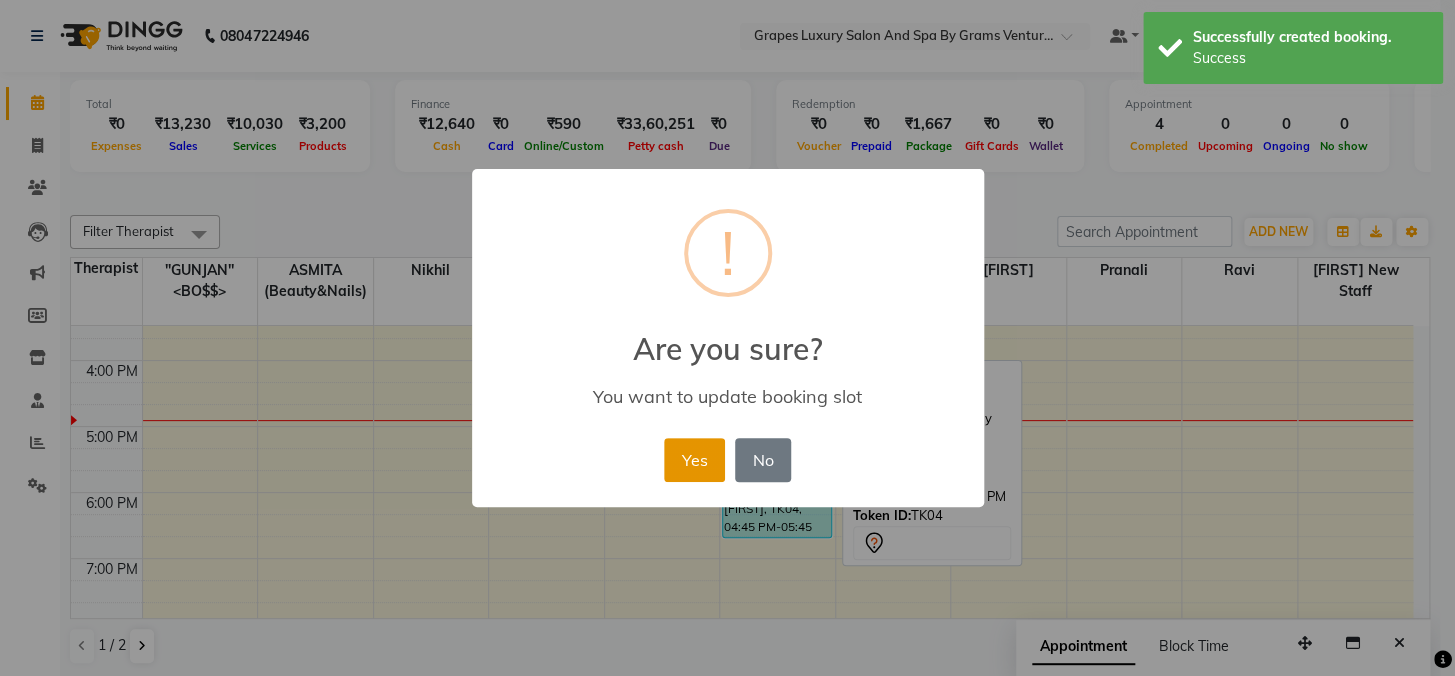 click on "Yes" at bounding box center [694, 460] 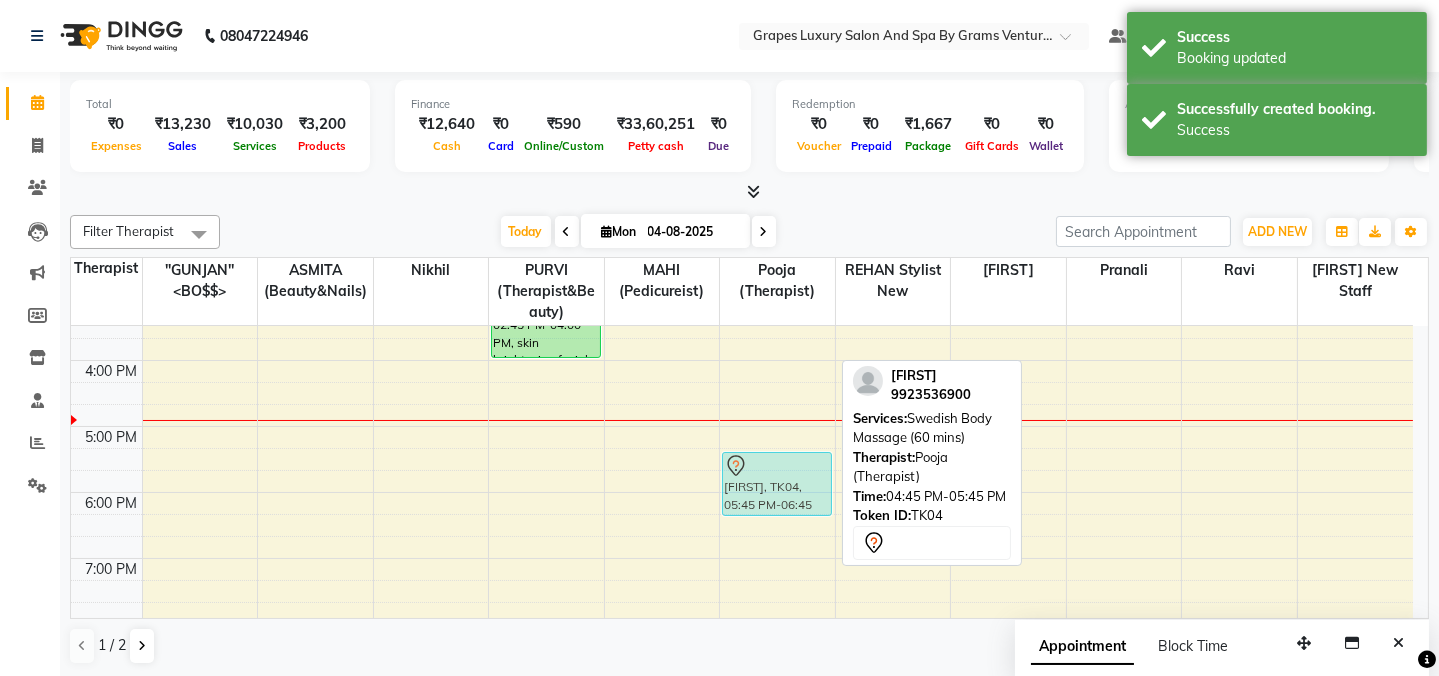 drag, startPoint x: 802, startPoint y: 514, endPoint x: 795, endPoint y: 496, distance: 19.313208 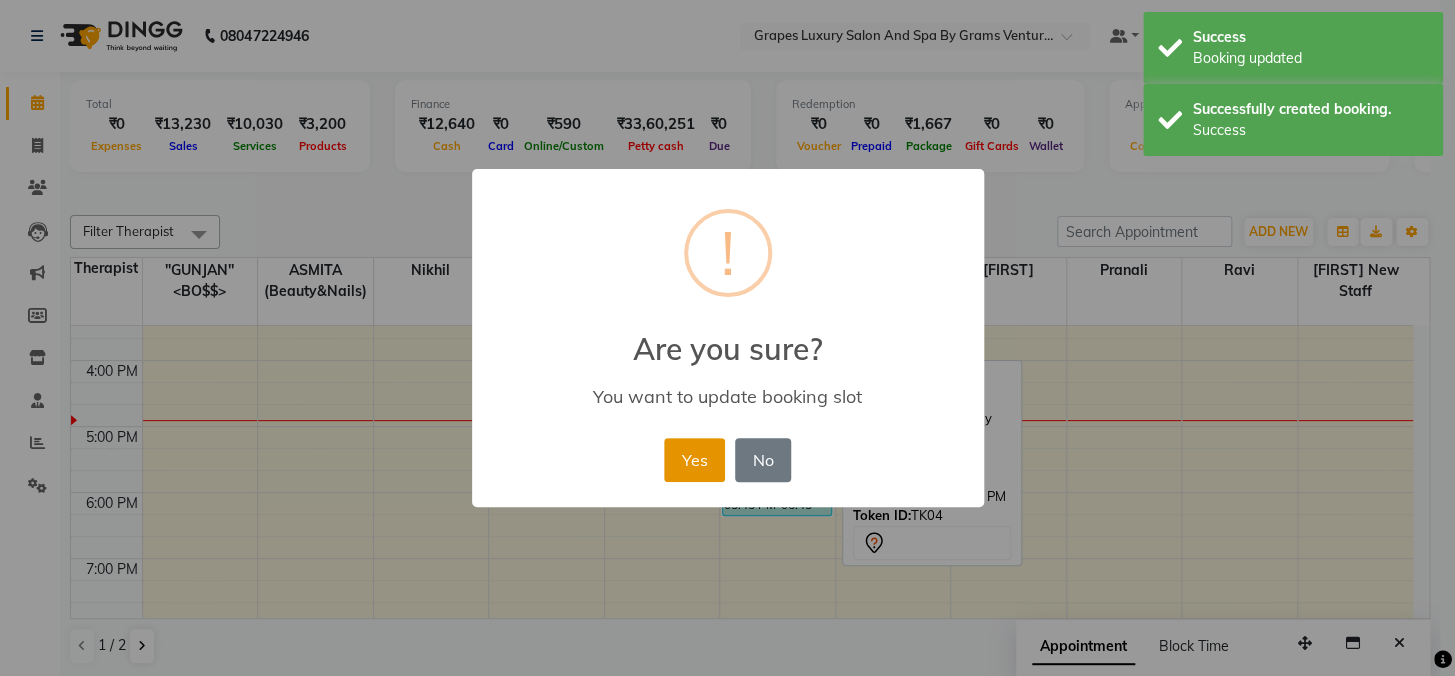click on "Yes" at bounding box center (694, 460) 